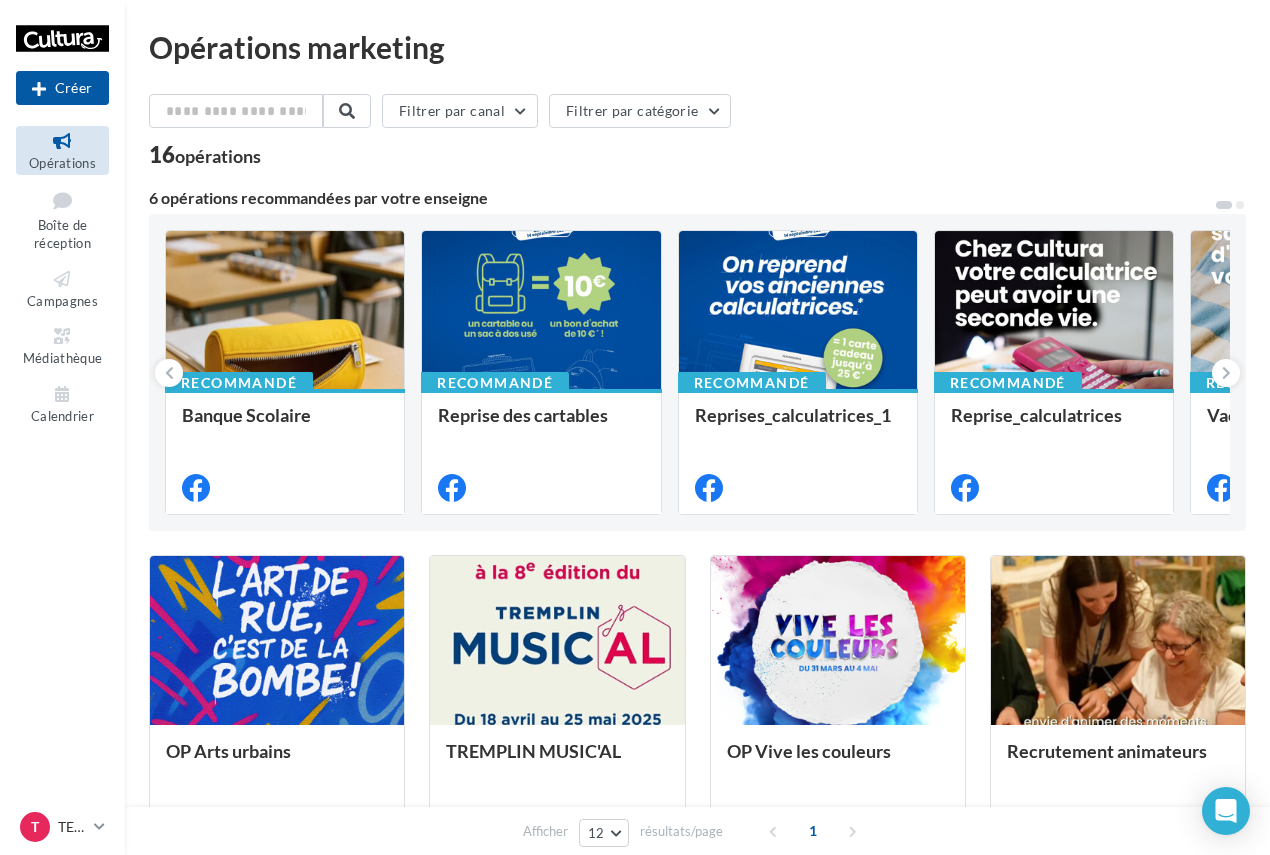 scroll, scrollTop: 0, scrollLeft: 0, axis: both 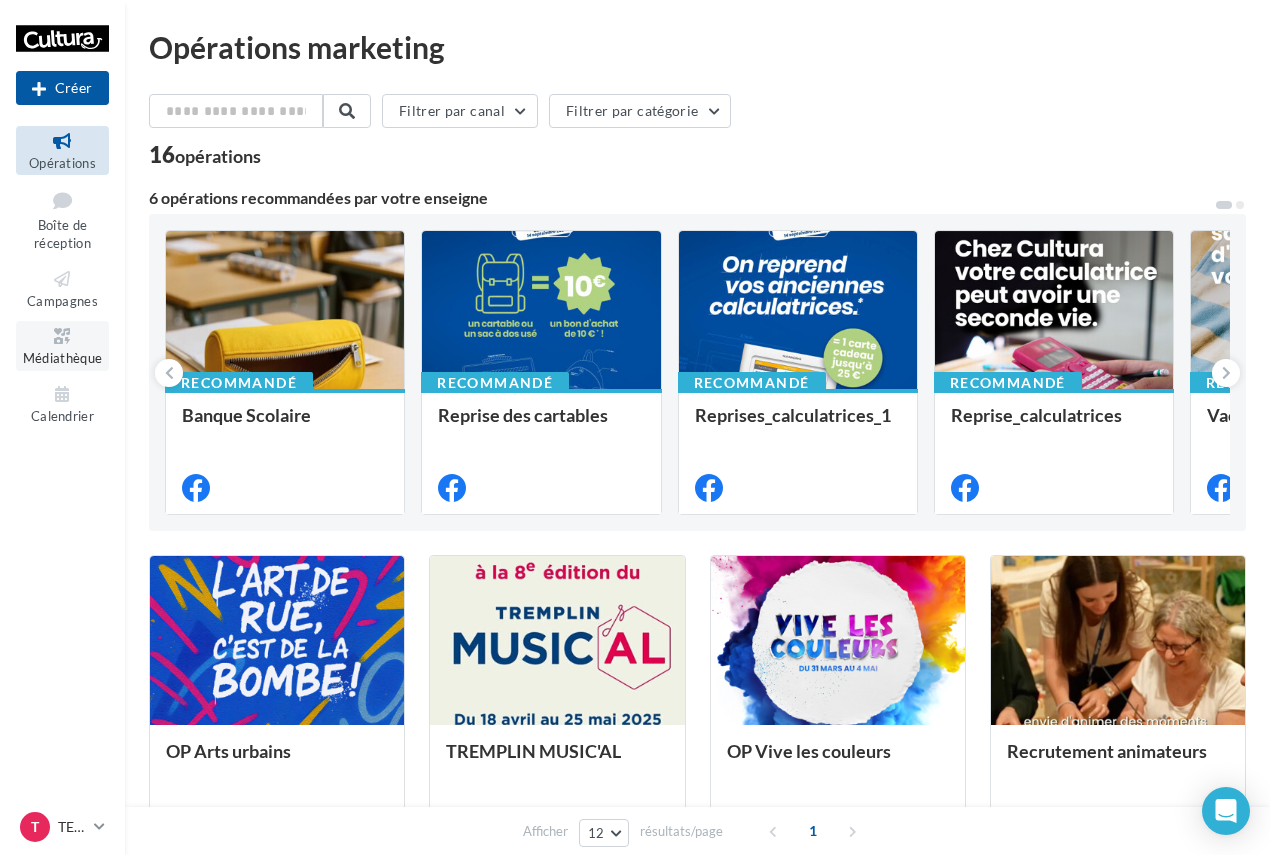 click at bounding box center (62, 336) 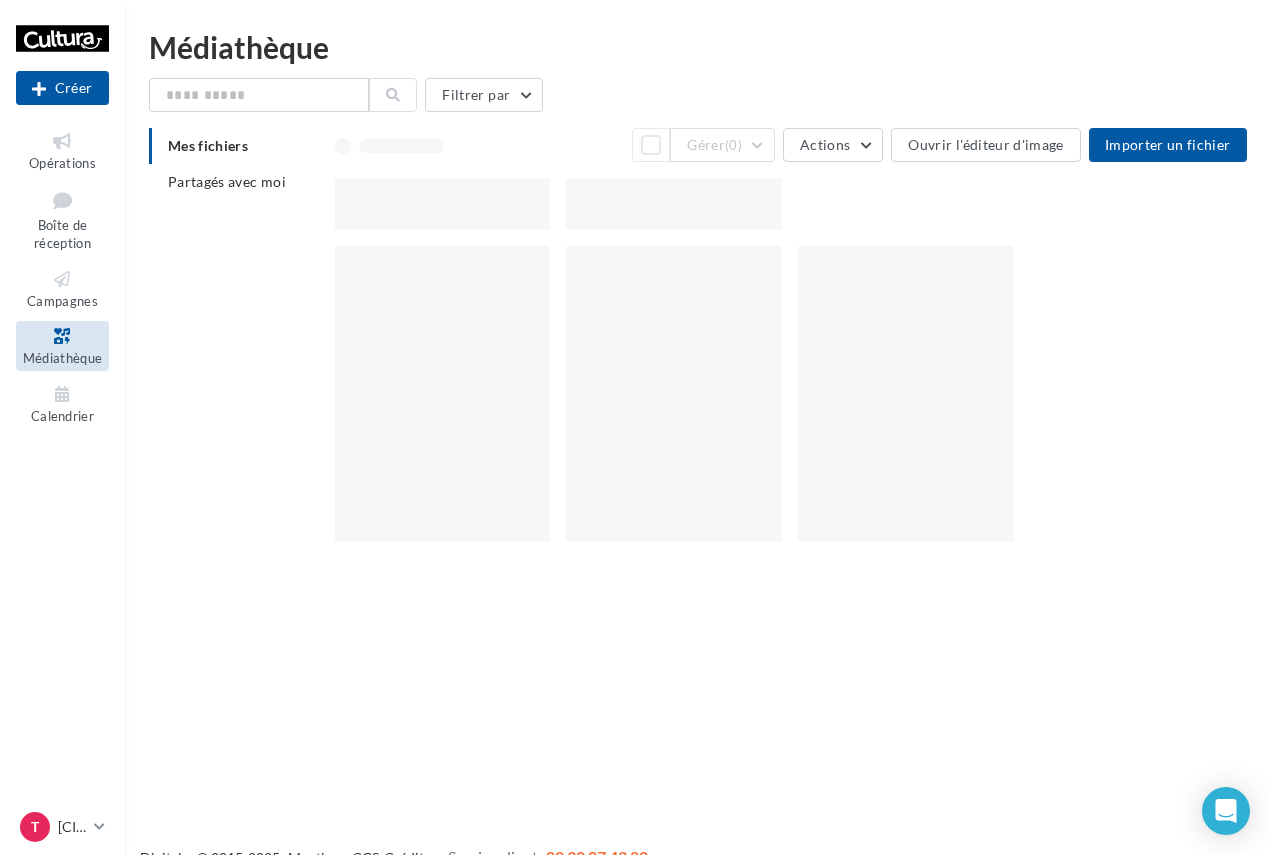 scroll, scrollTop: 0, scrollLeft: 0, axis: both 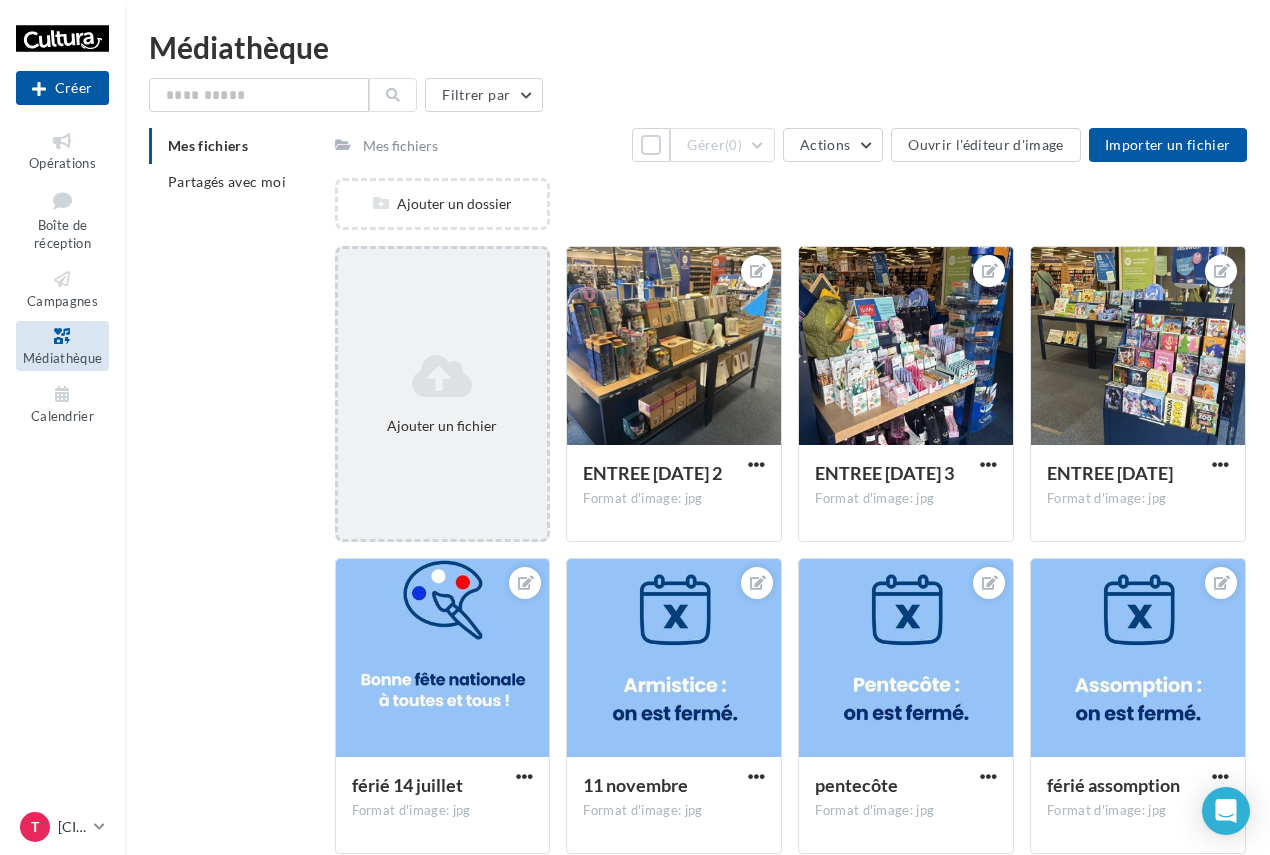 click at bounding box center (443, 376) 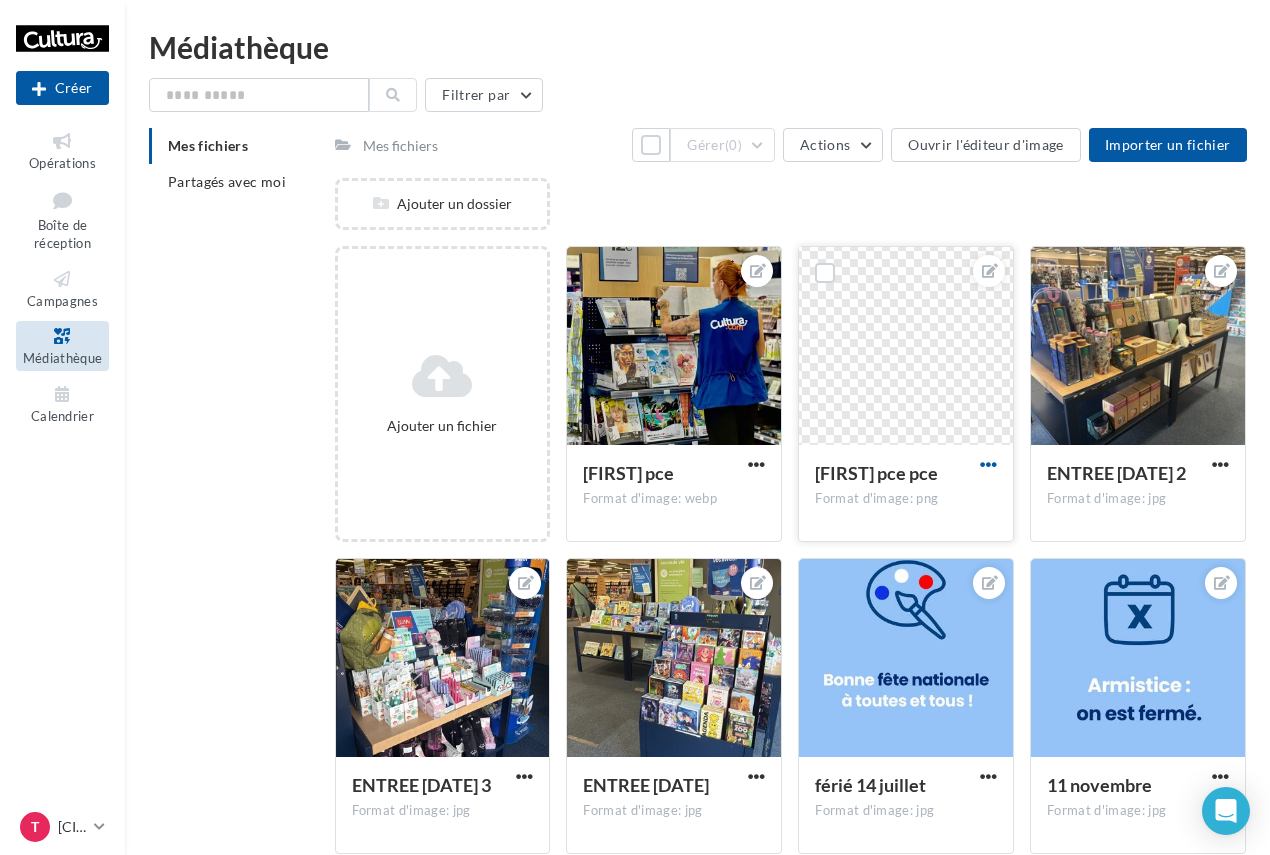 click at bounding box center [988, 464] 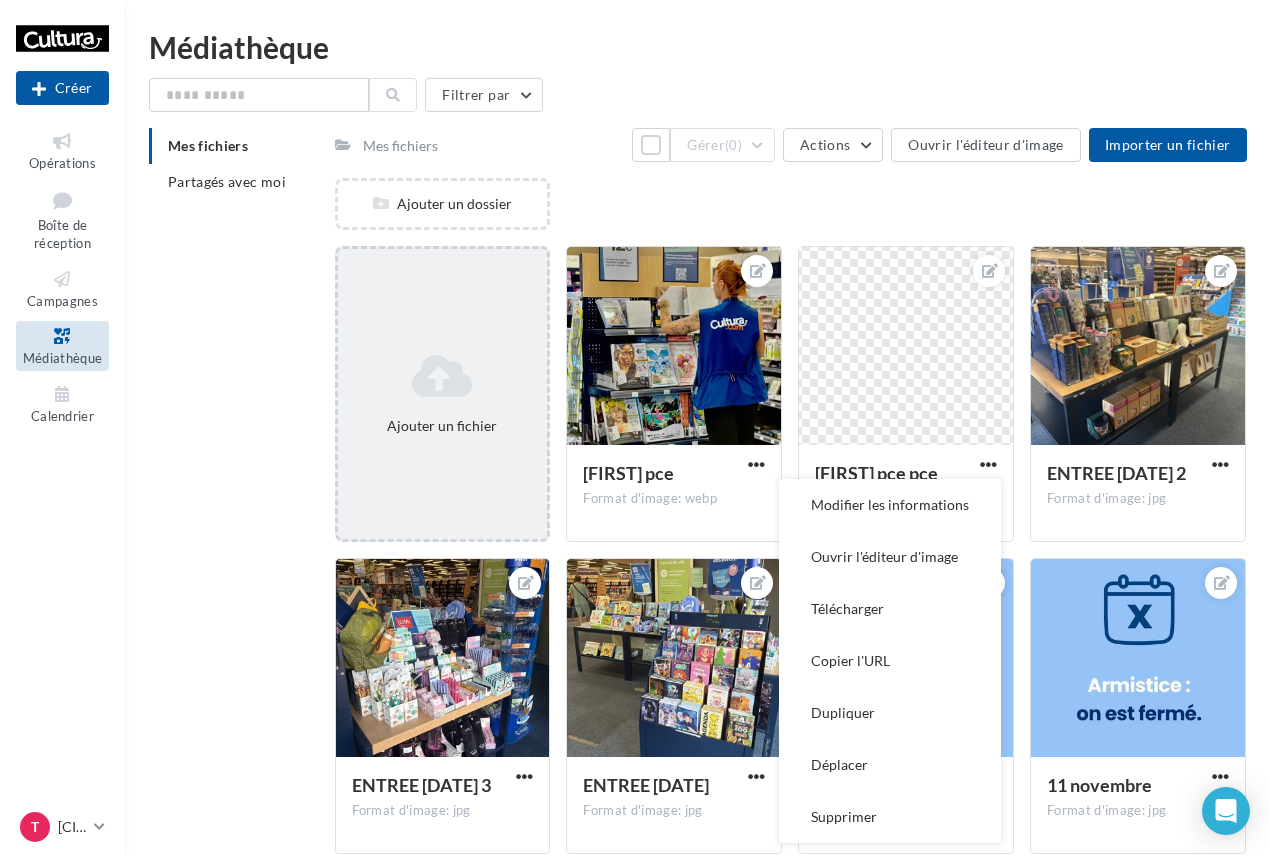 click at bounding box center [443, 376] 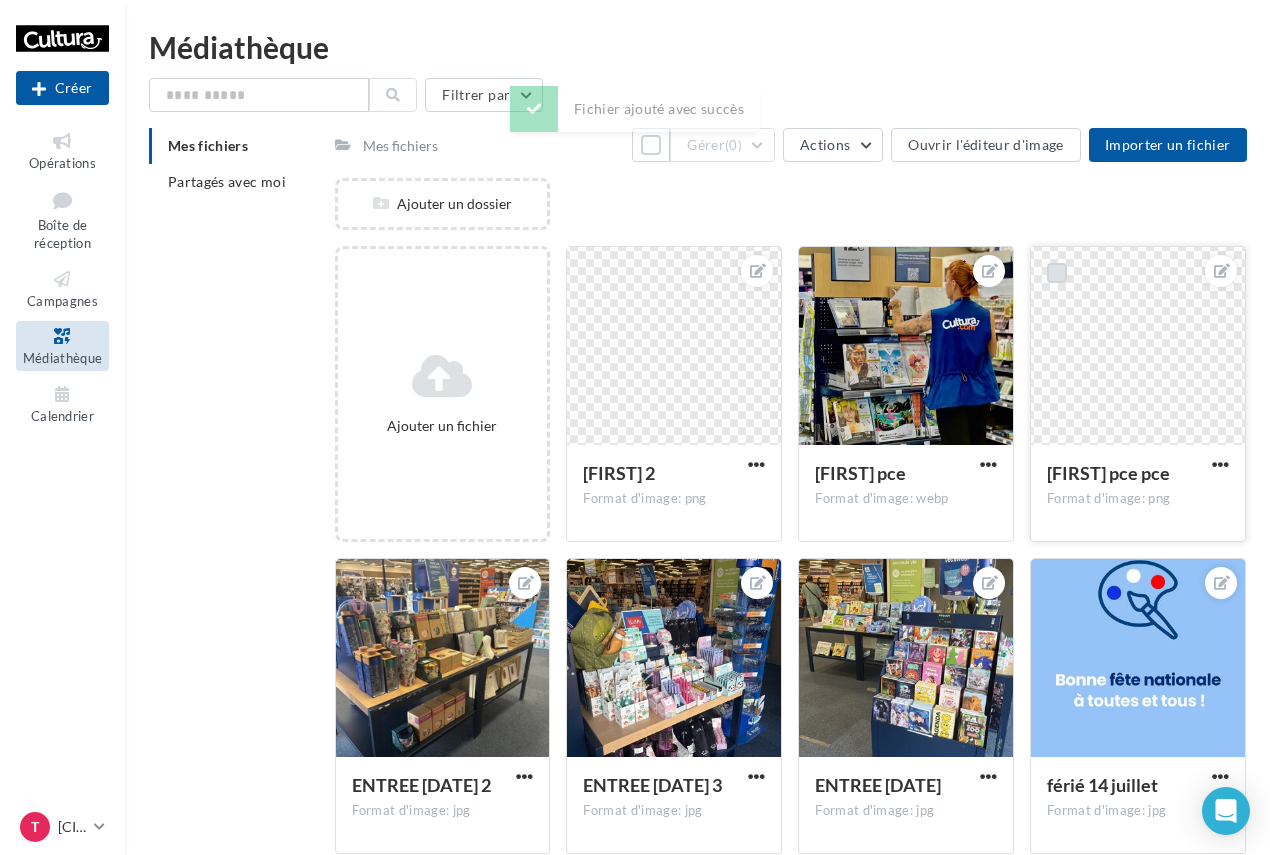 click at bounding box center [1057, 273] 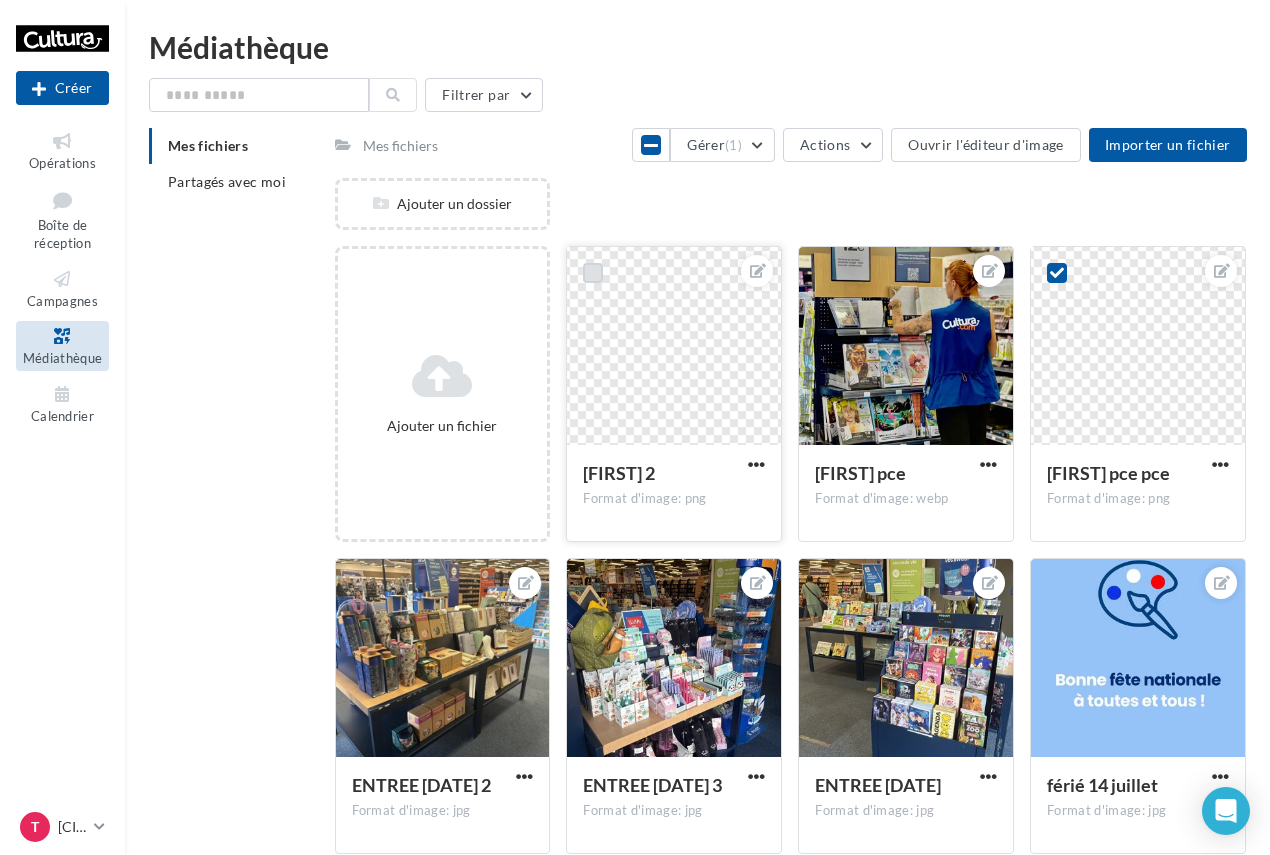 click at bounding box center [593, 273] 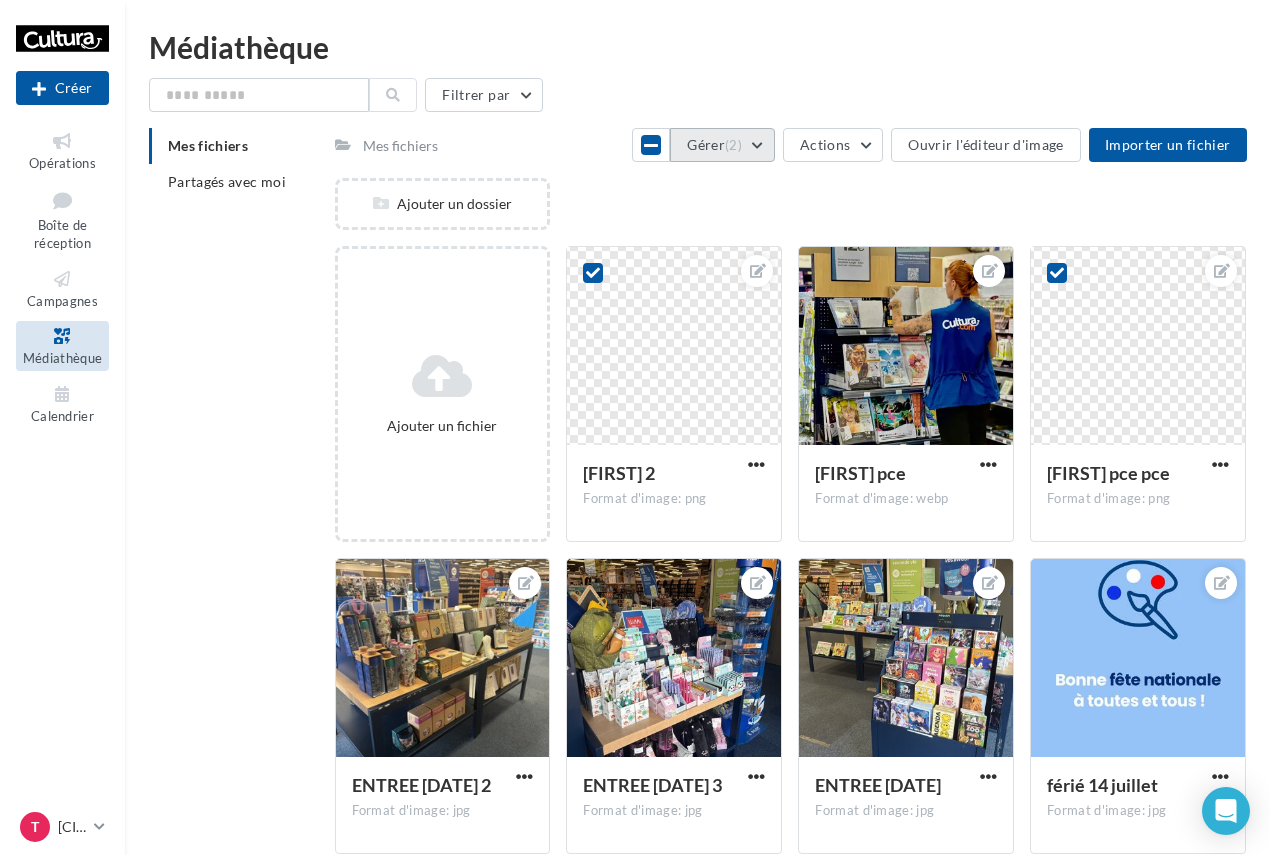 click on "(2)" at bounding box center [733, 145] 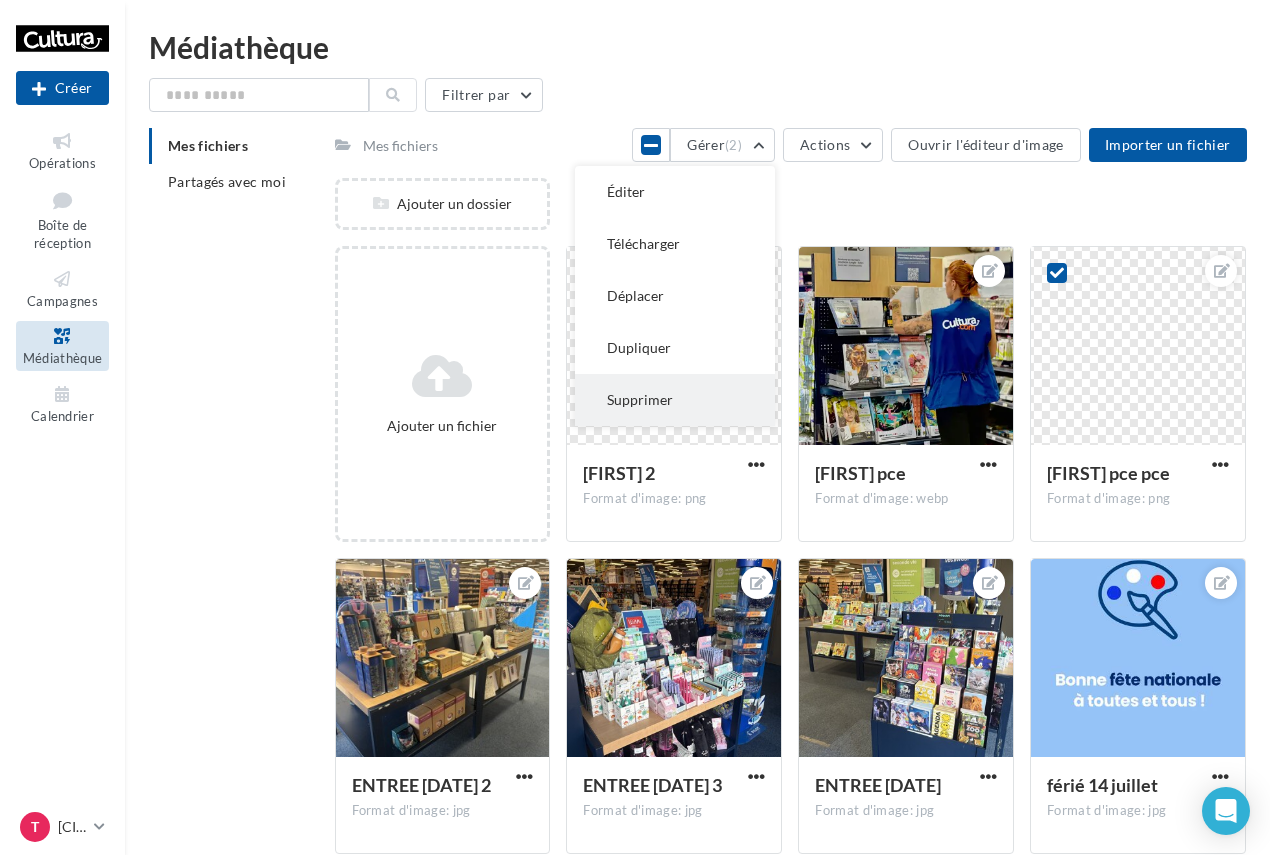 click on "Supprimer" at bounding box center (675, 400) 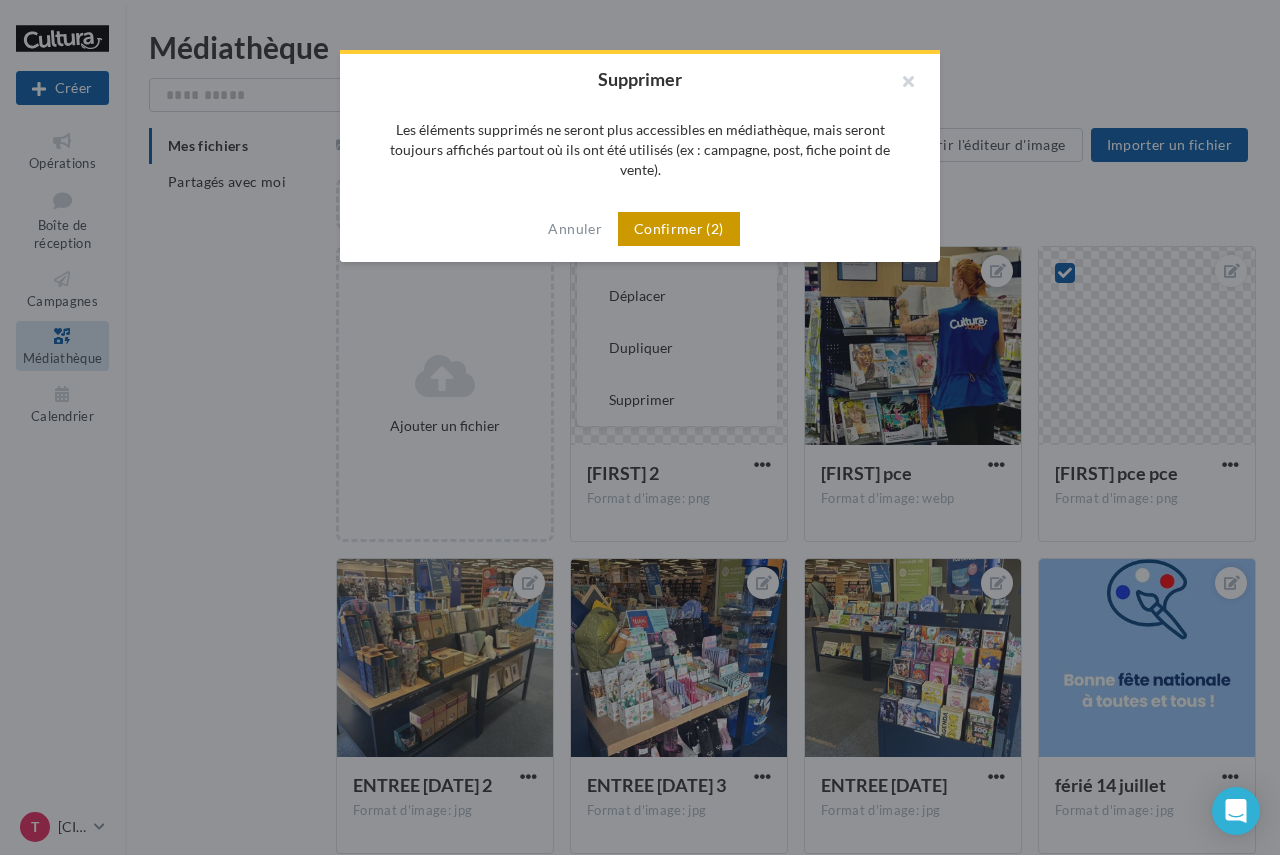 click on "Confirmer (2)" at bounding box center [679, 229] 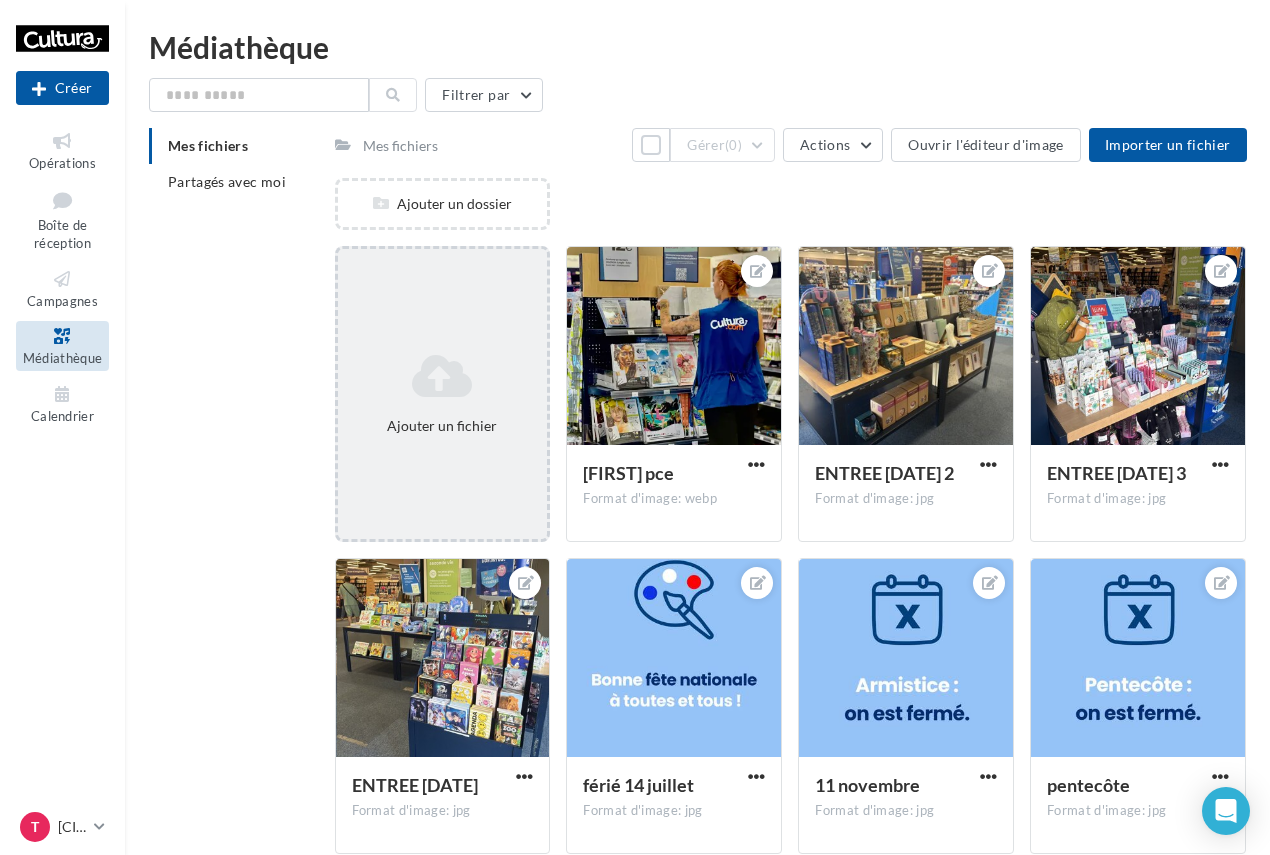 click at bounding box center (443, 376) 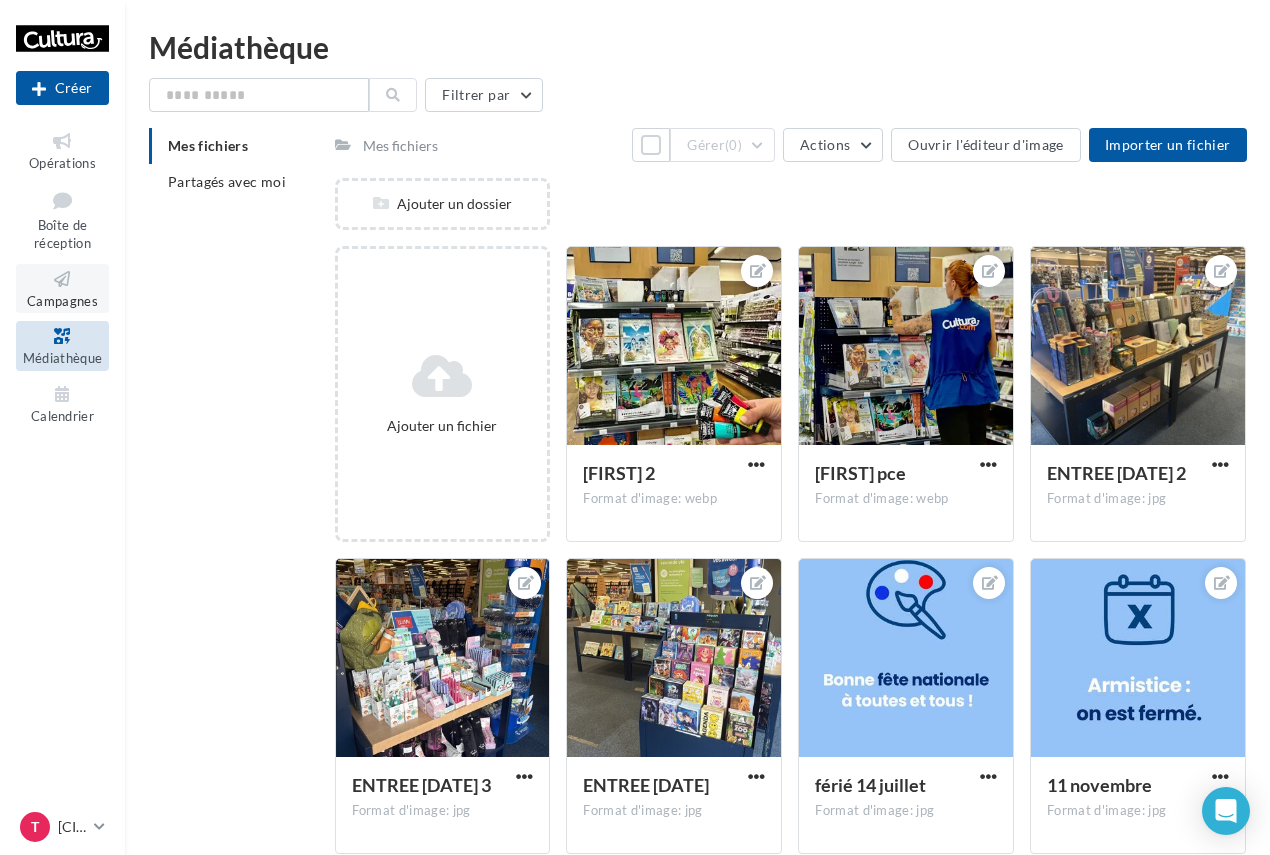 click at bounding box center (62, 279) 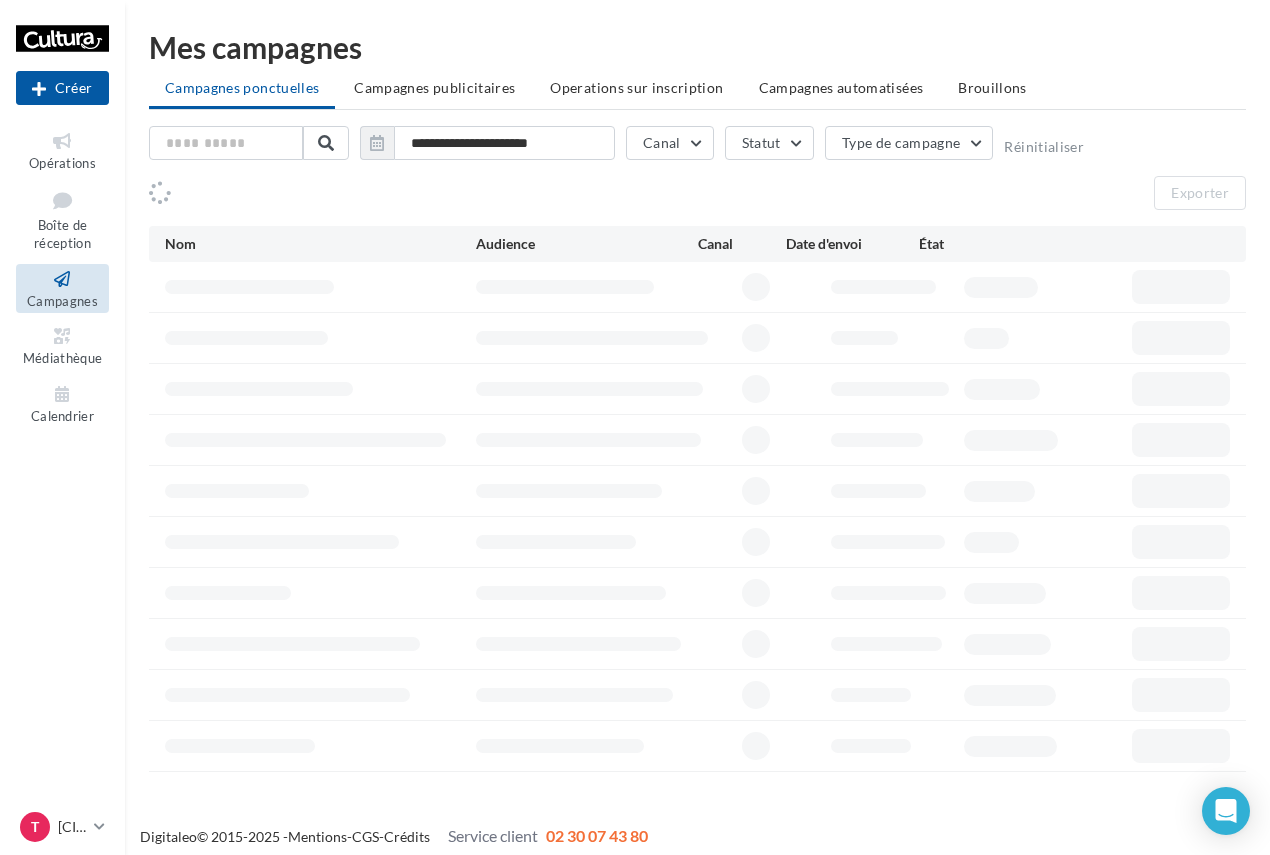 scroll, scrollTop: 0, scrollLeft: 0, axis: both 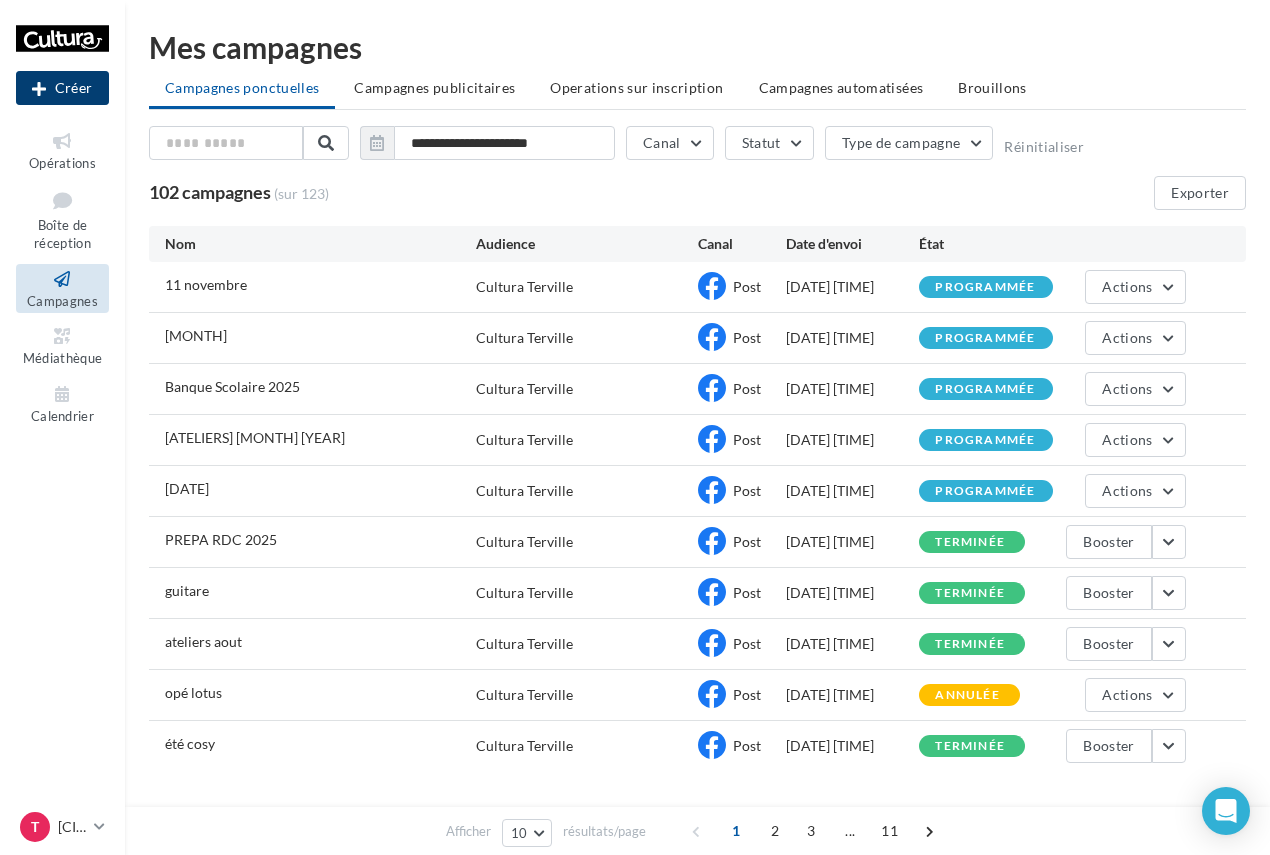 click on "Créer" at bounding box center (62, 88) 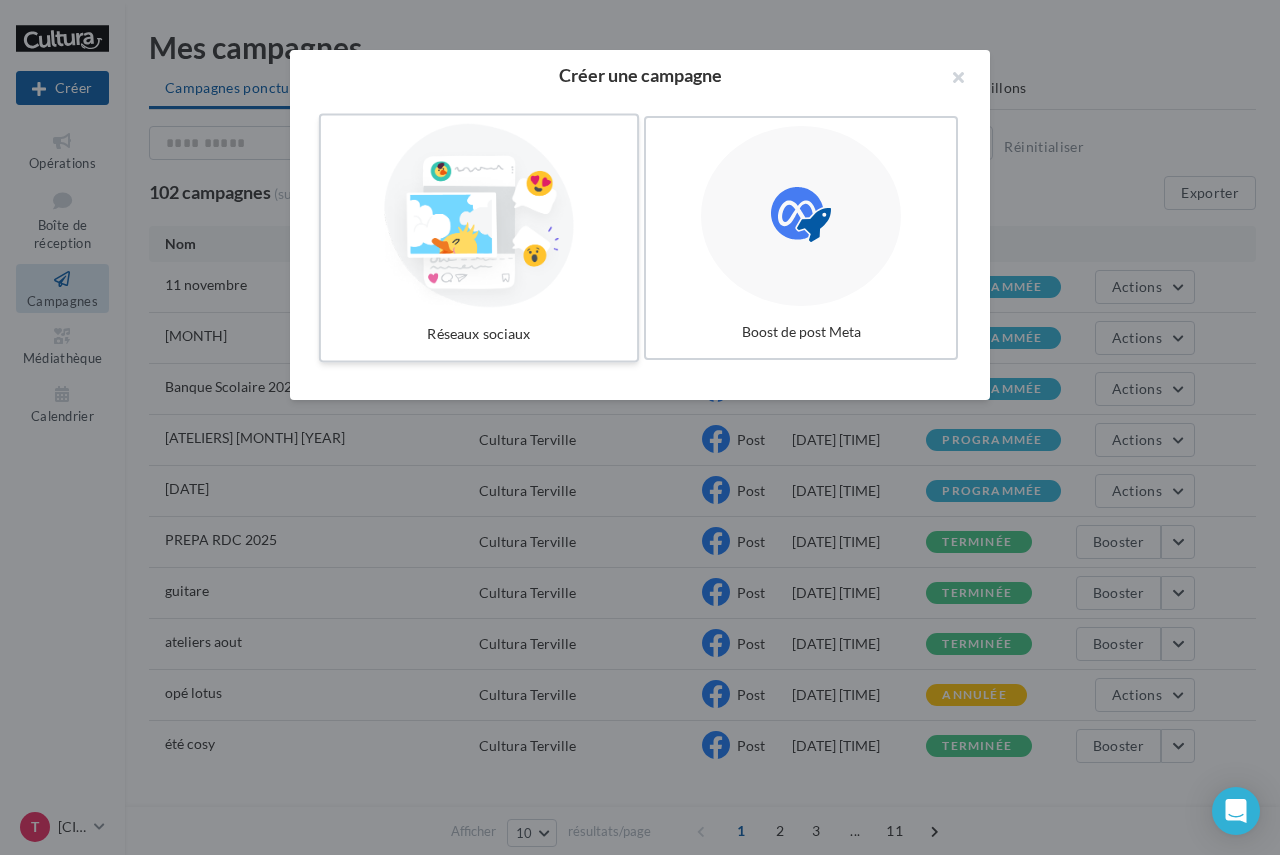 click at bounding box center [479, 216] 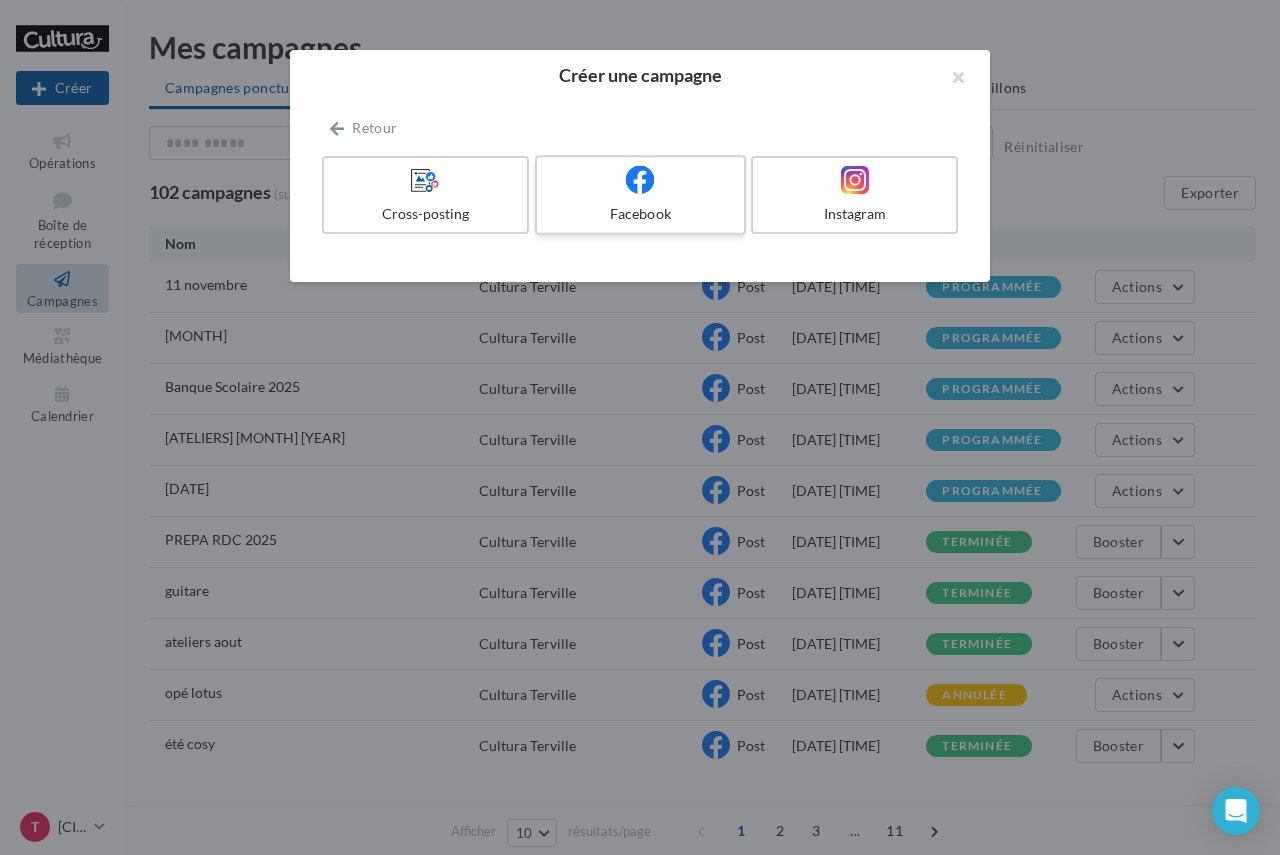 click at bounding box center [640, 180] 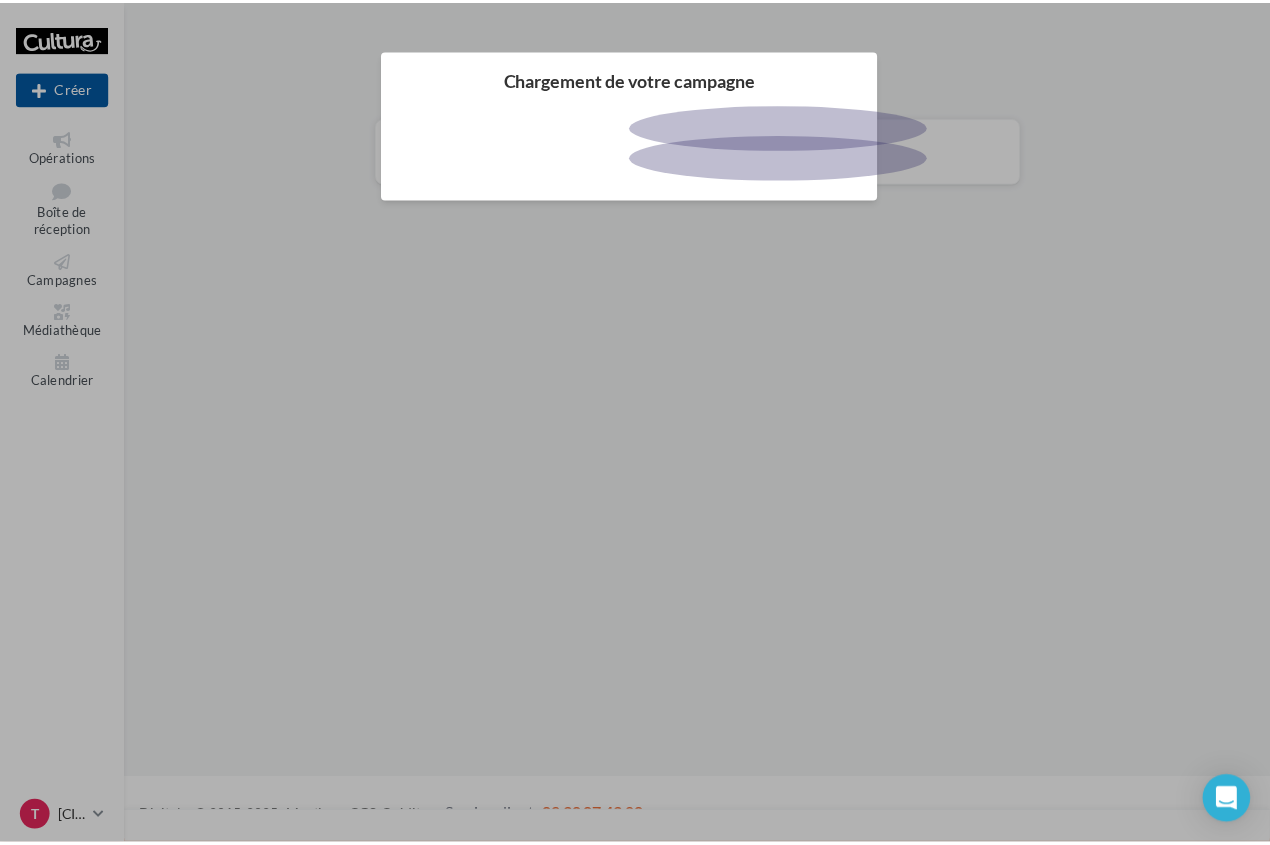 scroll, scrollTop: 0, scrollLeft: 0, axis: both 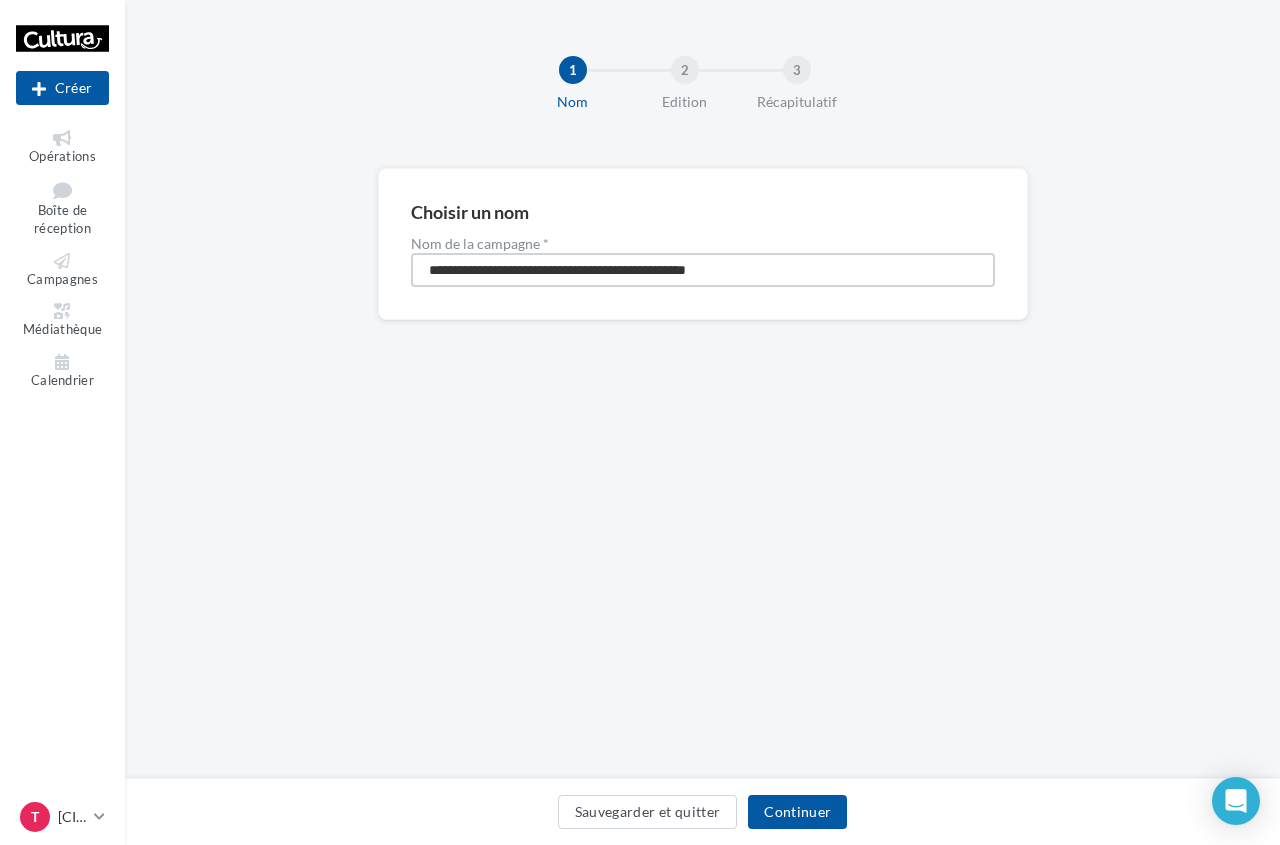 click on "**********" at bounding box center (703, 270) 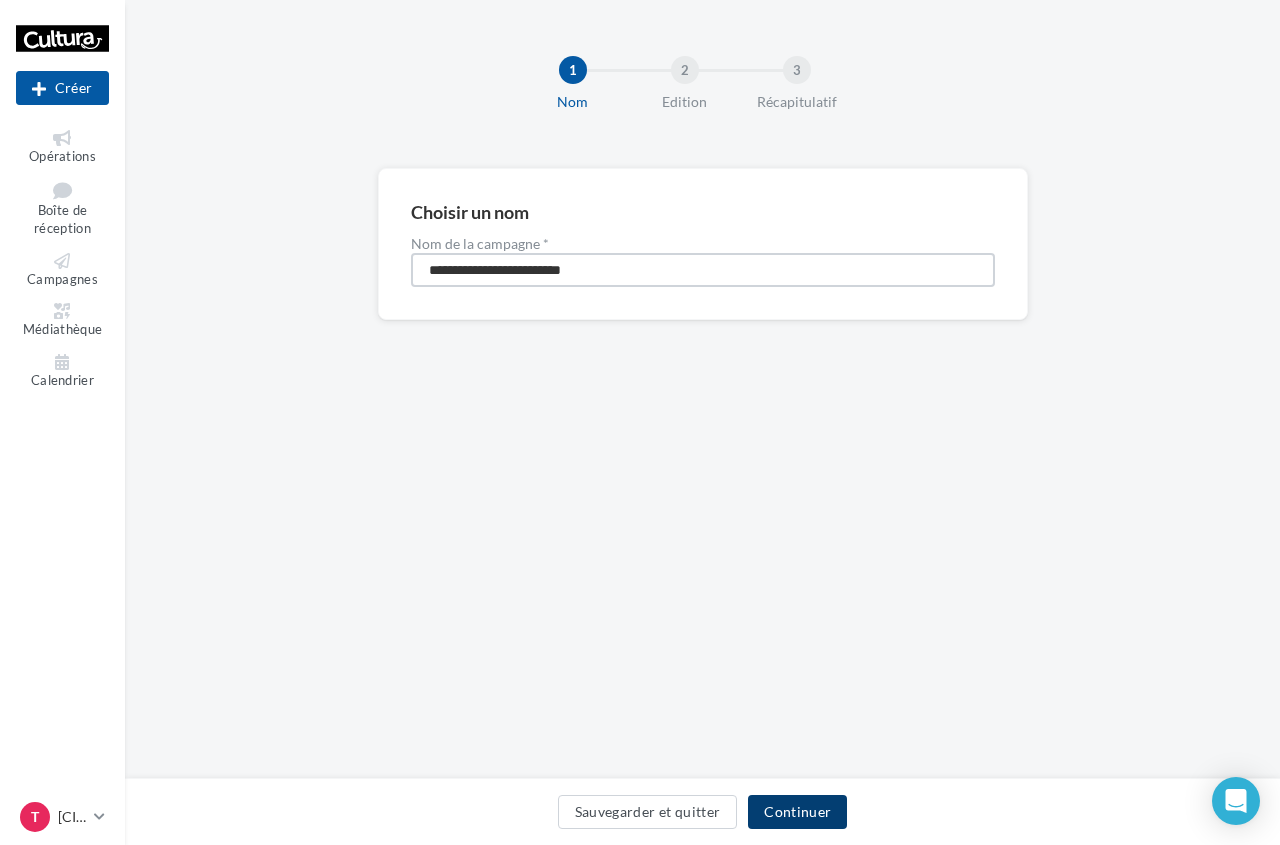 type on "**********" 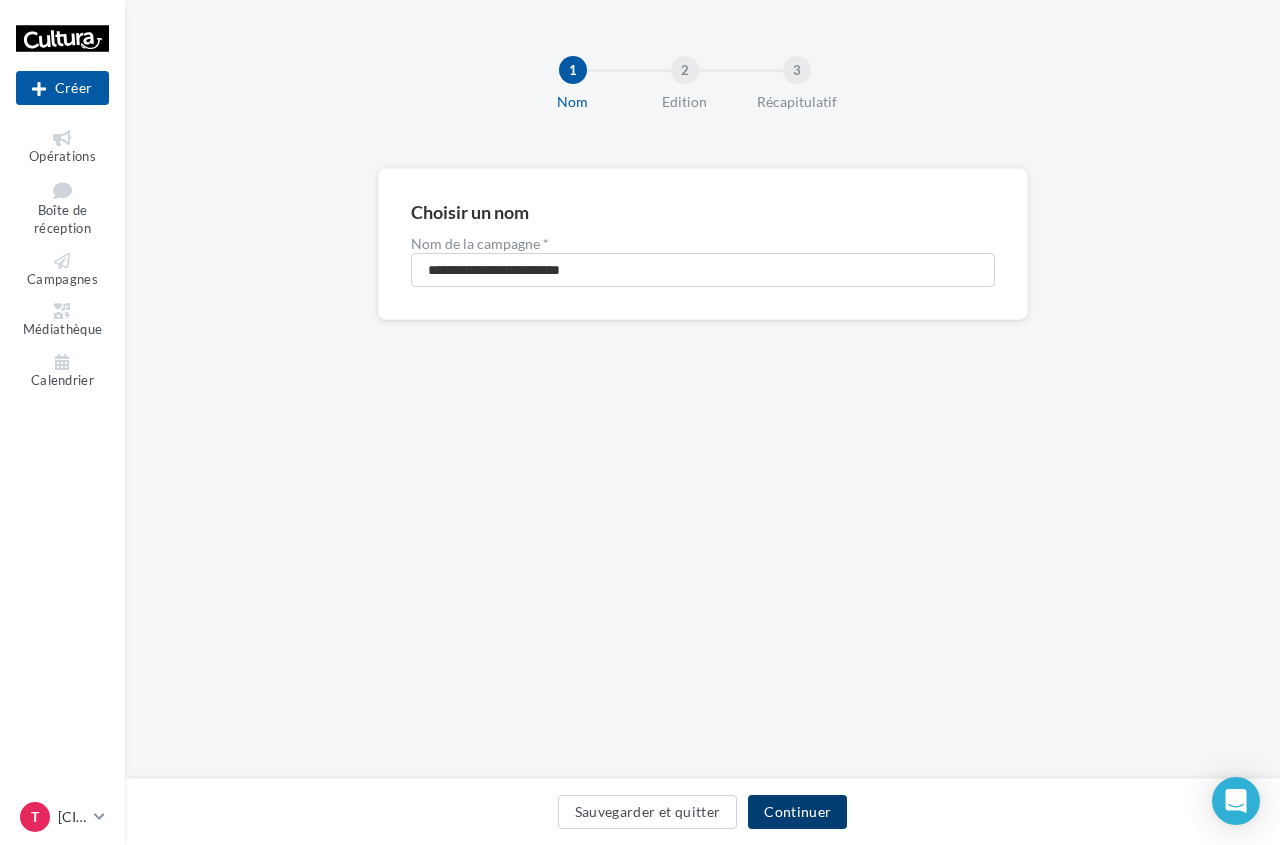click on "Continuer" at bounding box center (797, 812) 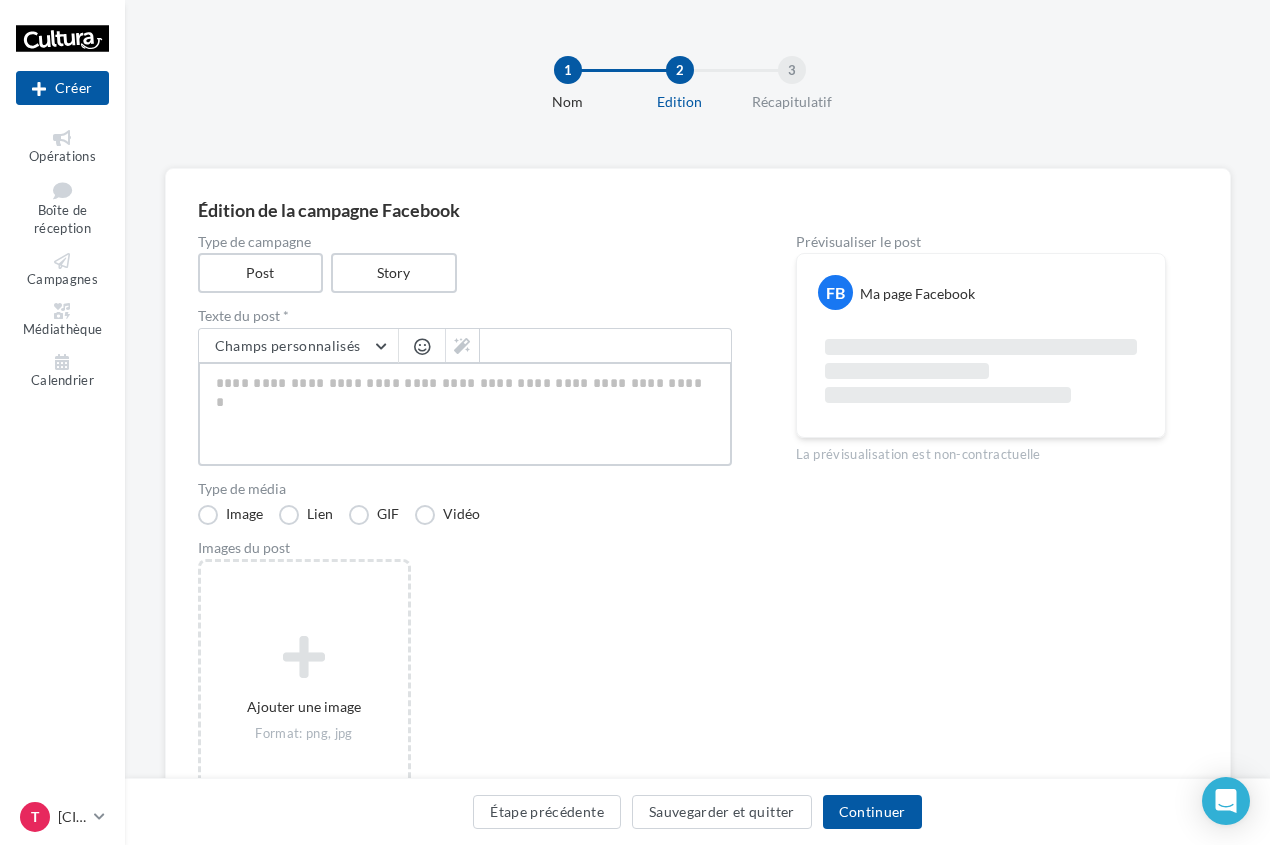 paste on "**********" 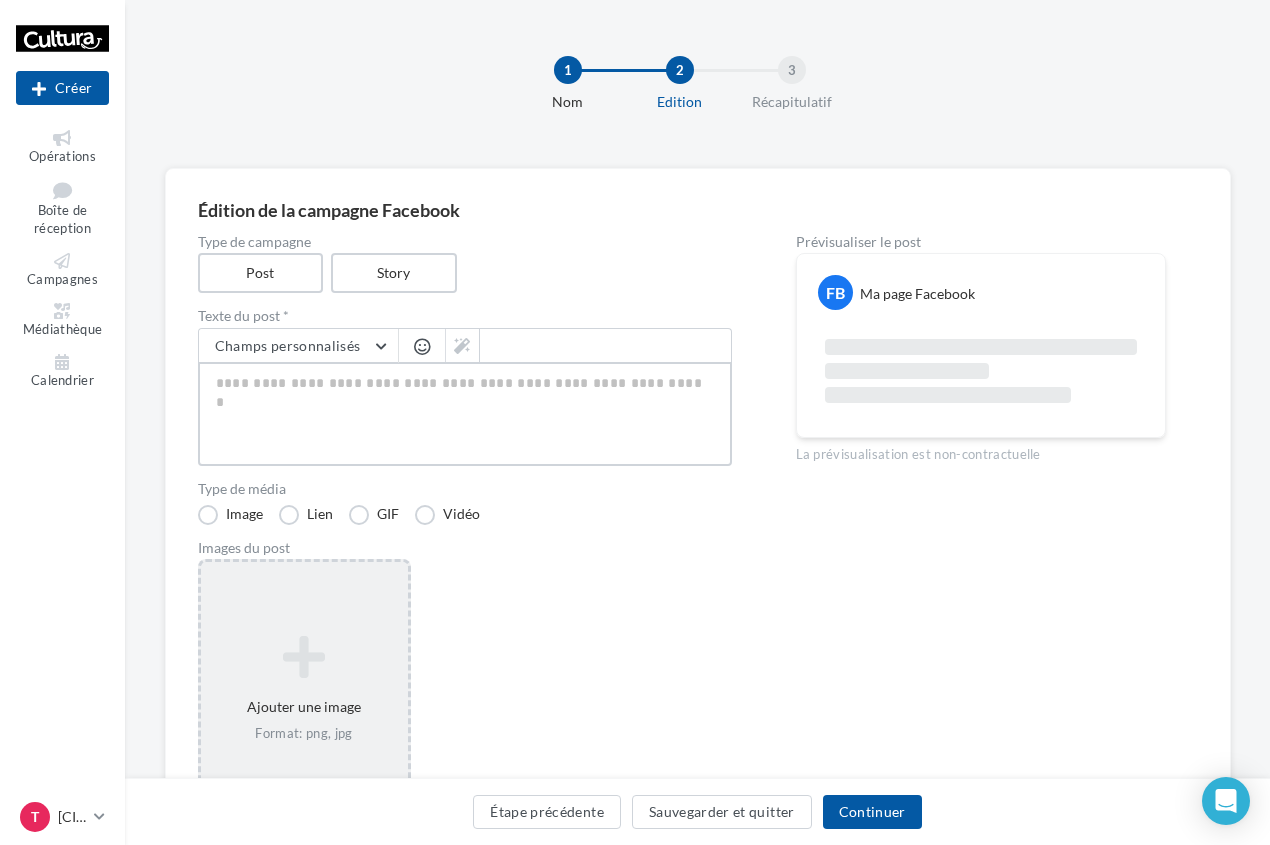 type on "**********" 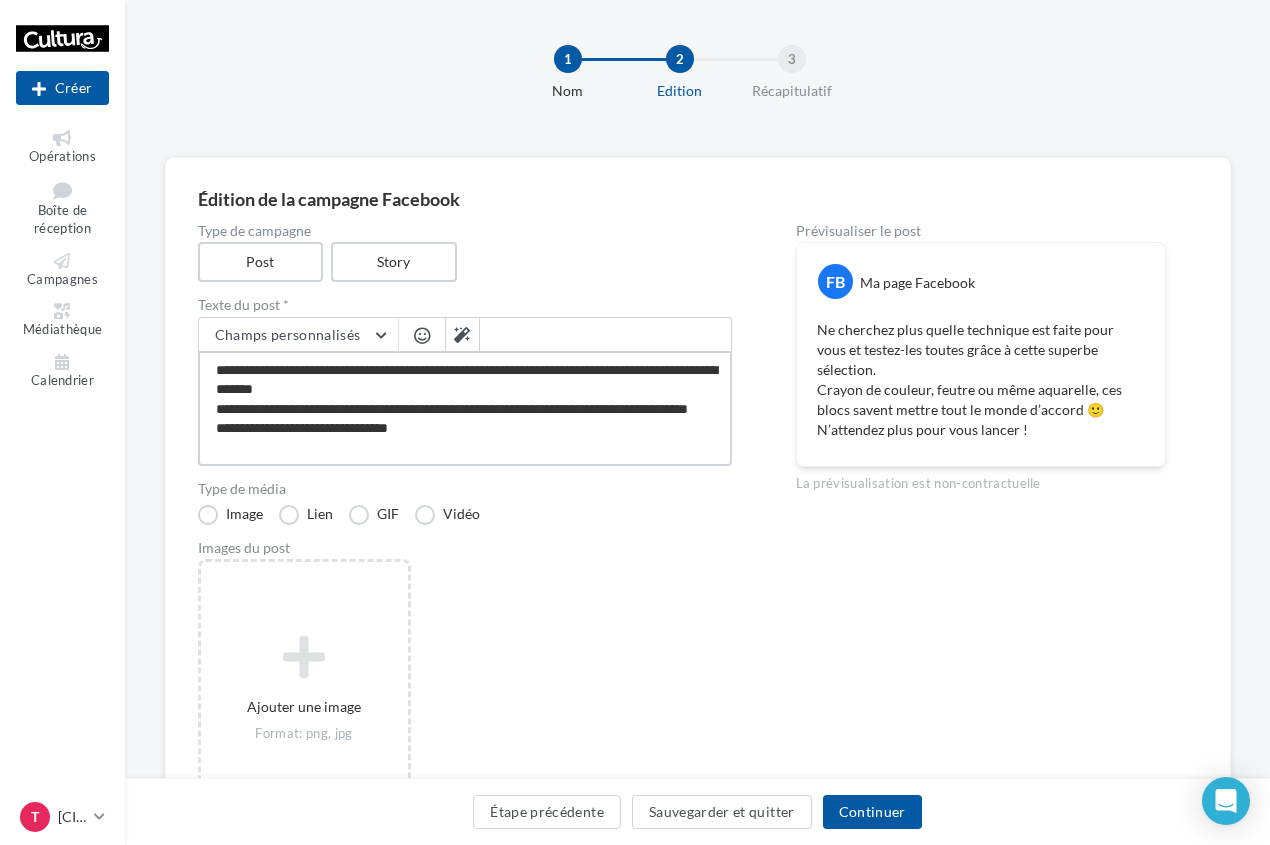 scroll, scrollTop: 0, scrollLeft: 0, axis: both 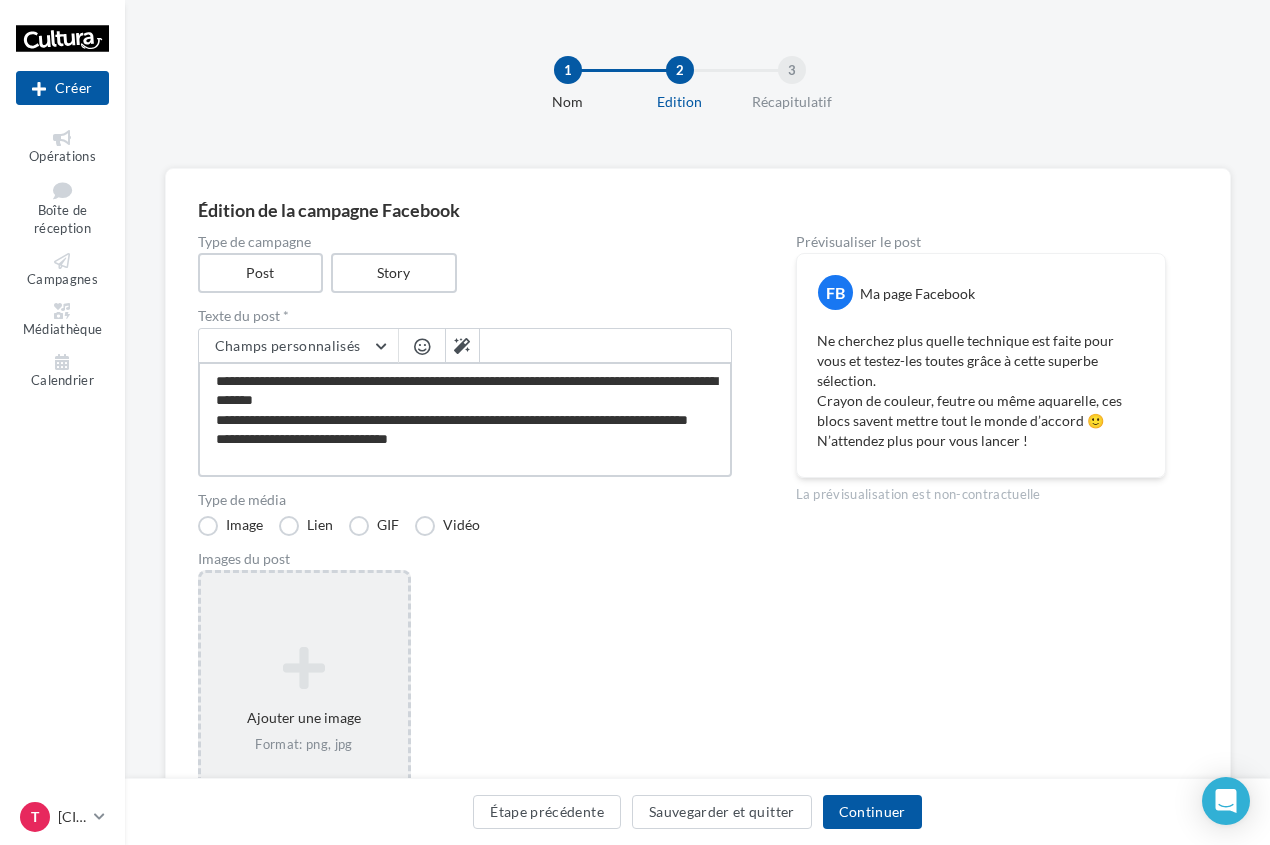type on "**********" 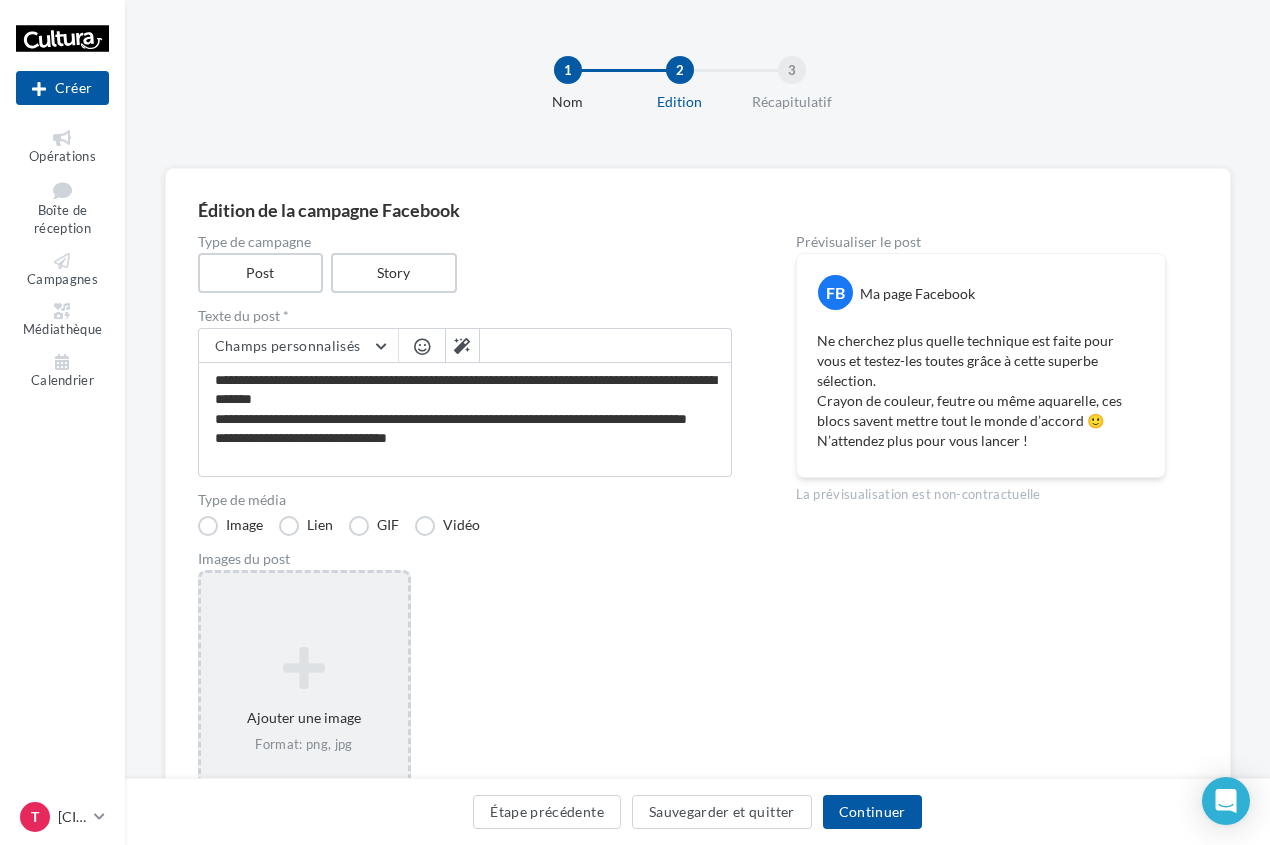 click at bounding box center [304, 668] 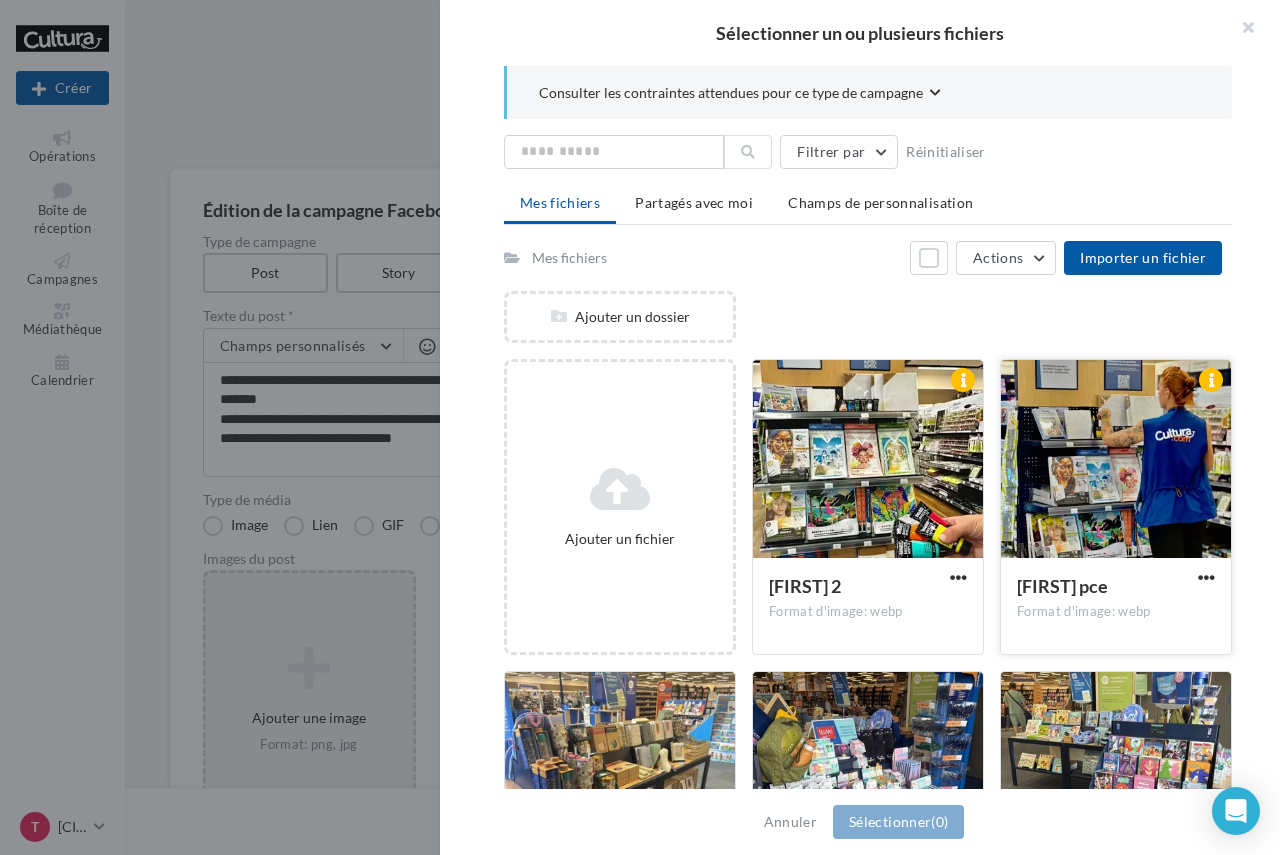 click at bounding box center (1116, 460) 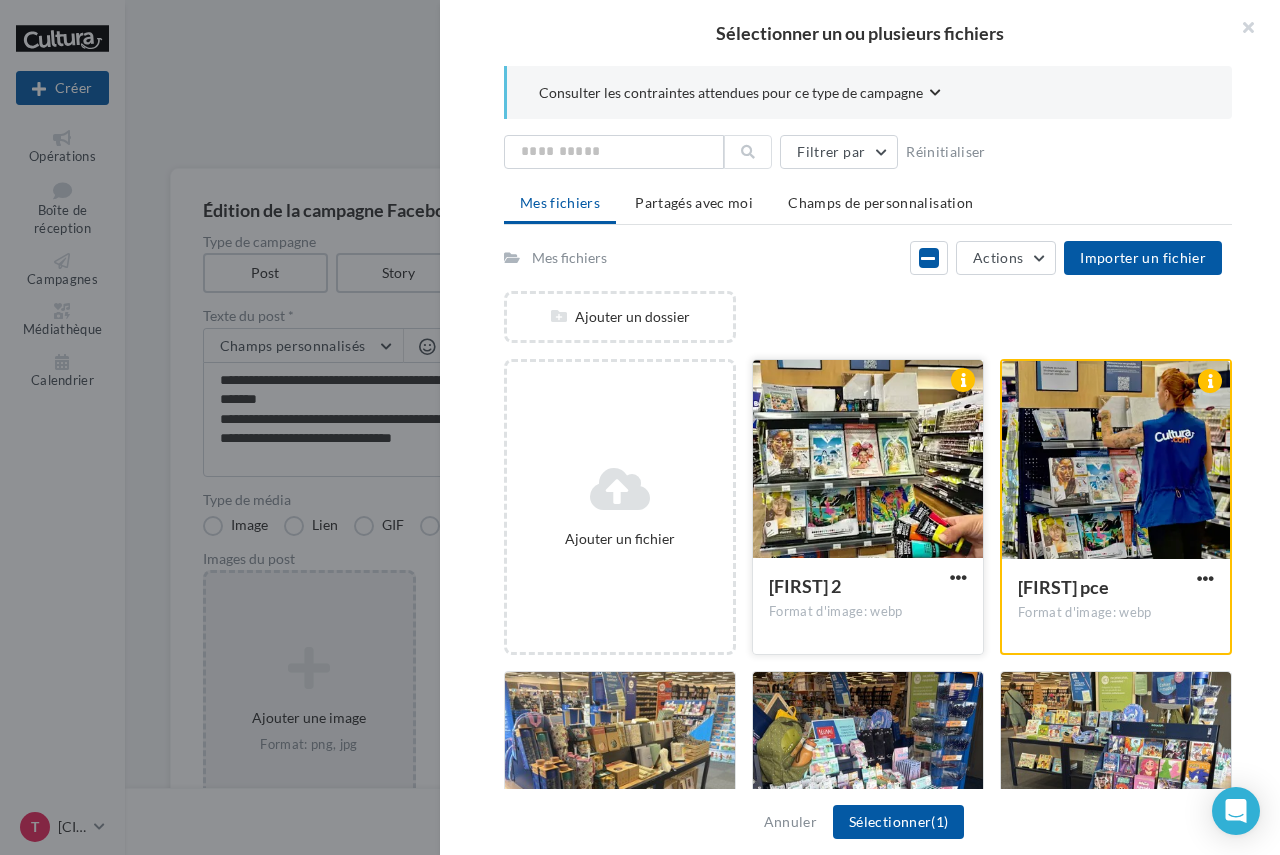 click at bounding box center [868, 460] 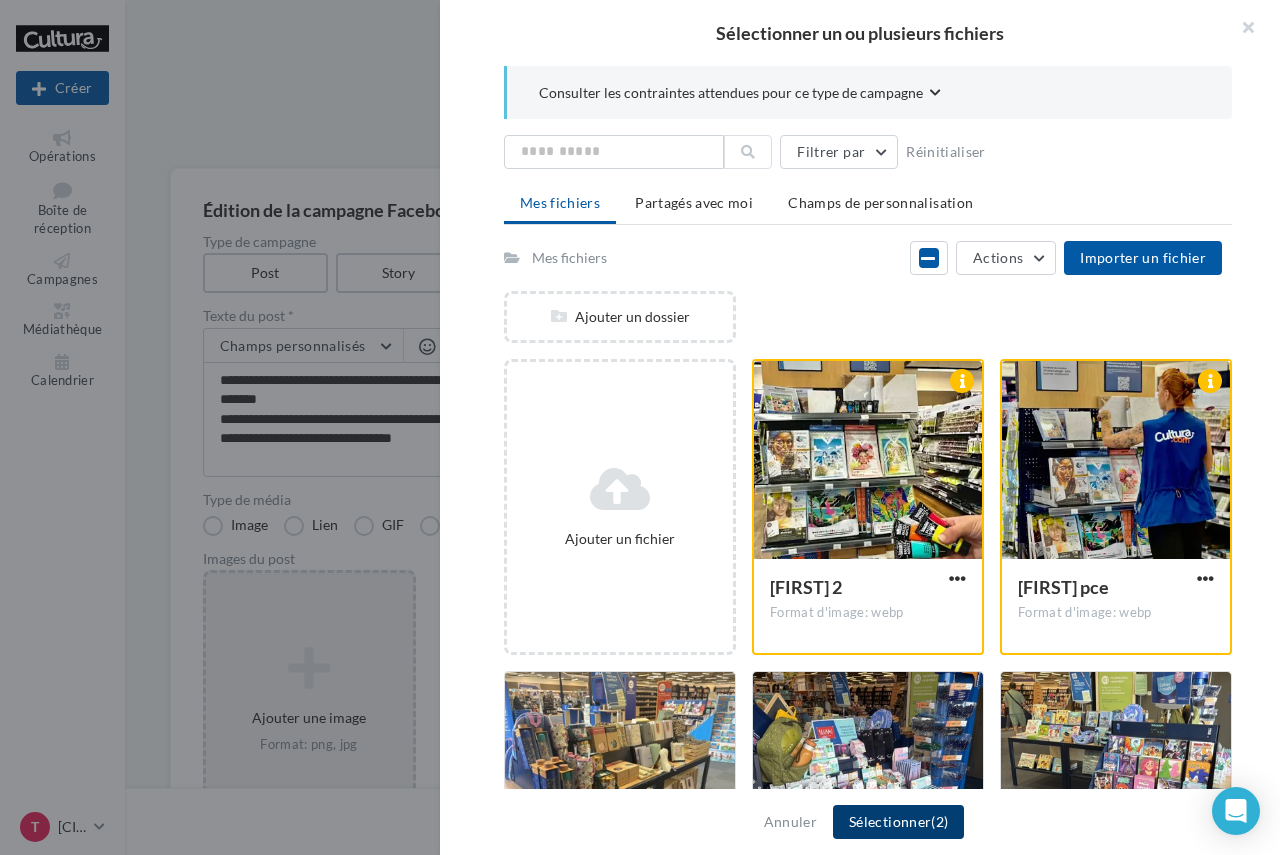 click on "Sélectionner   (2)" at bounding box center [898, 822] 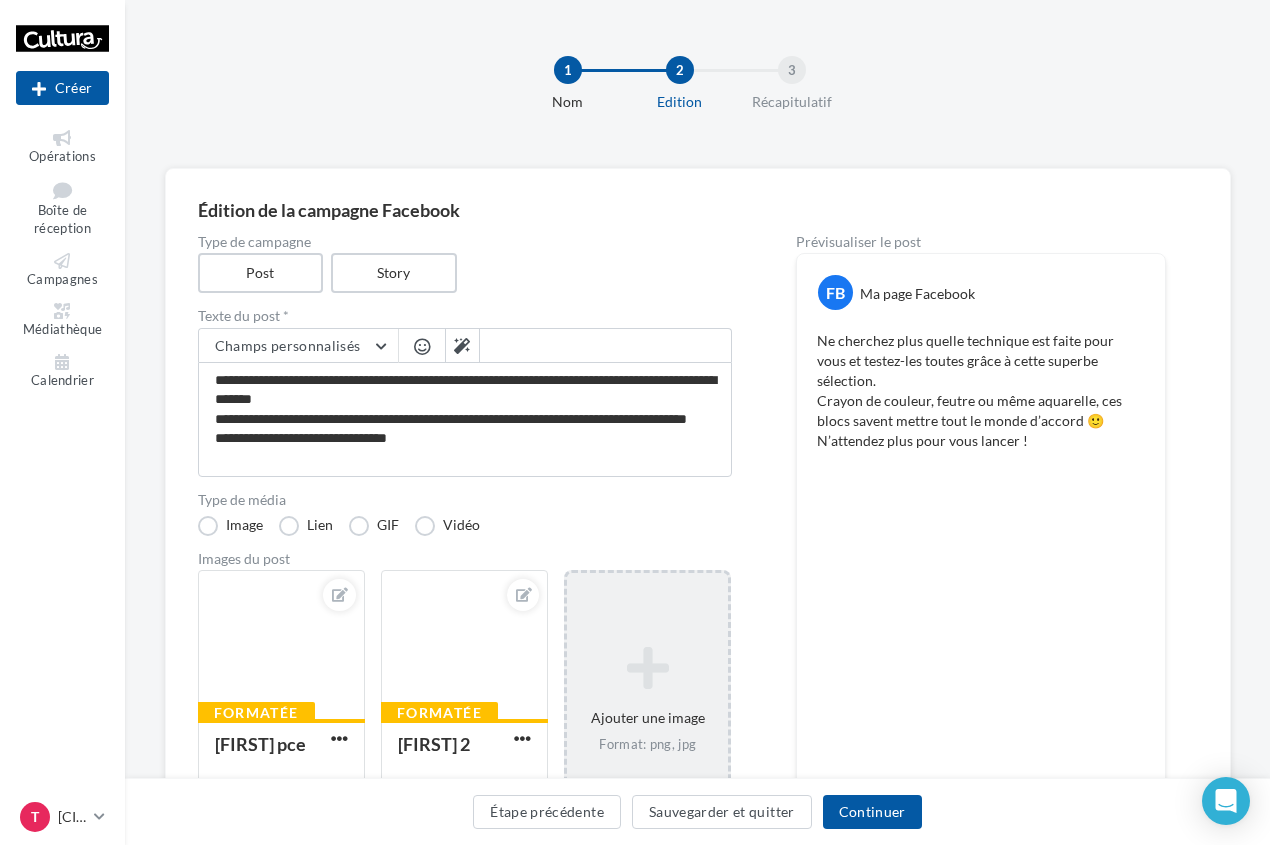 scroll, scrollTop: 100, scrollLeft: 0, axis: vertical 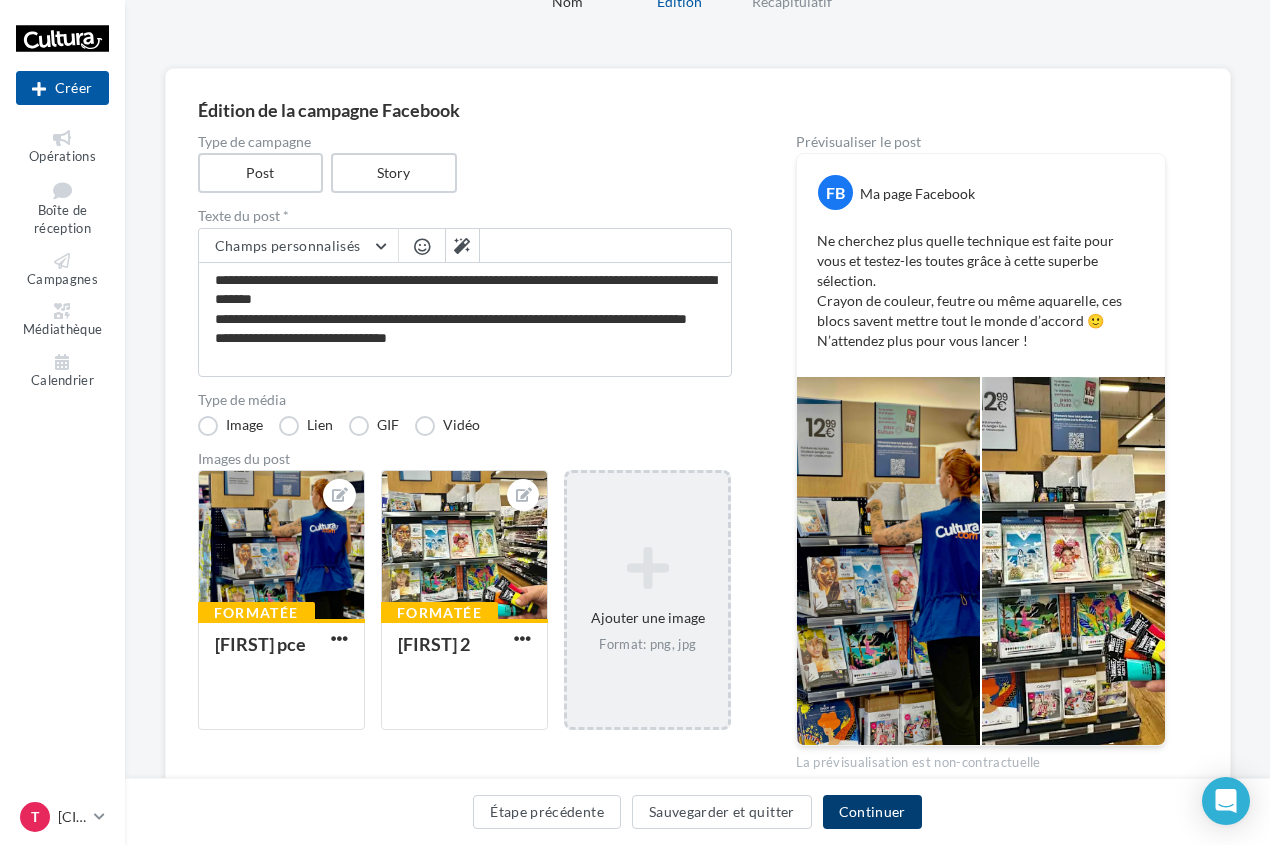 click on "Continuer" at bounding box center (872, 812) 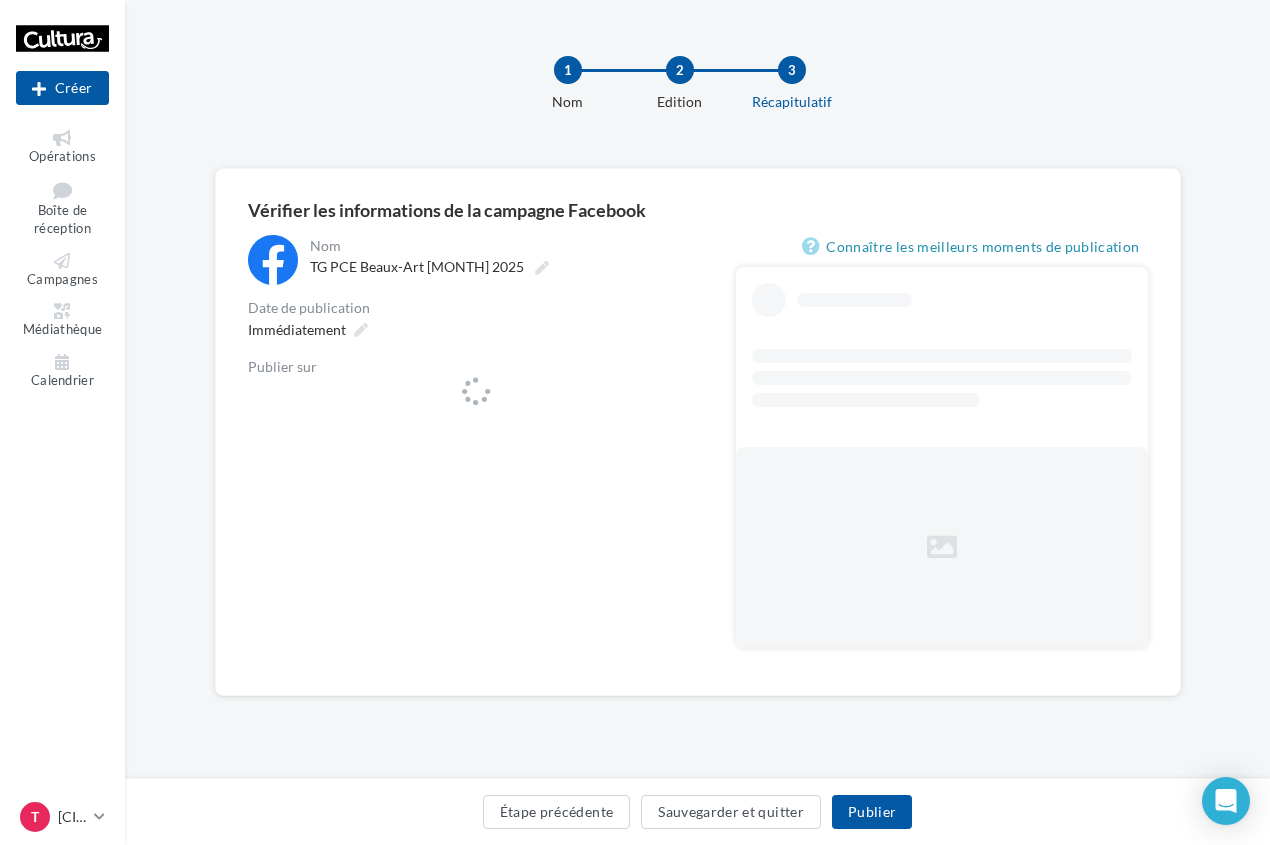 scroll, scrollTop: 0, scrollLeft: 0, axis: both 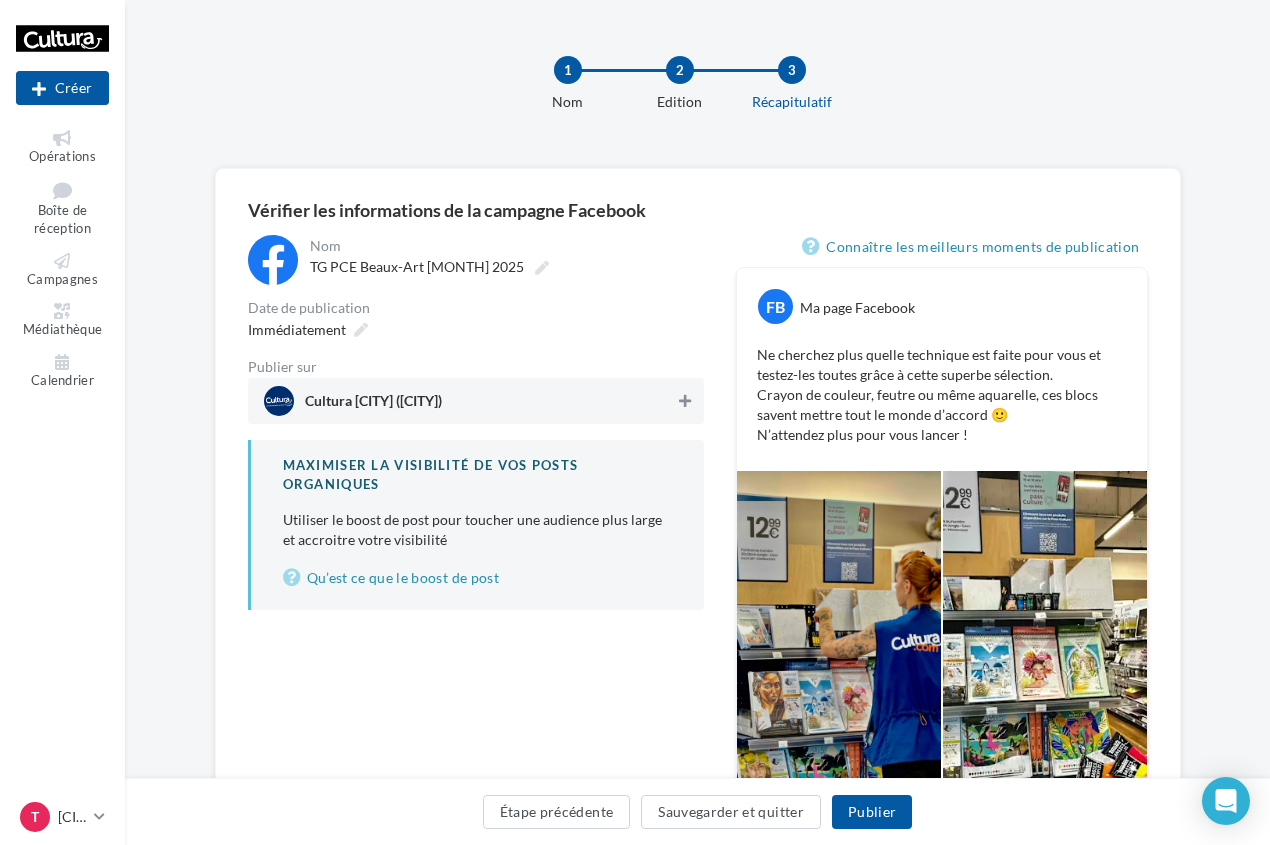 click at bounding box center [685, 401] 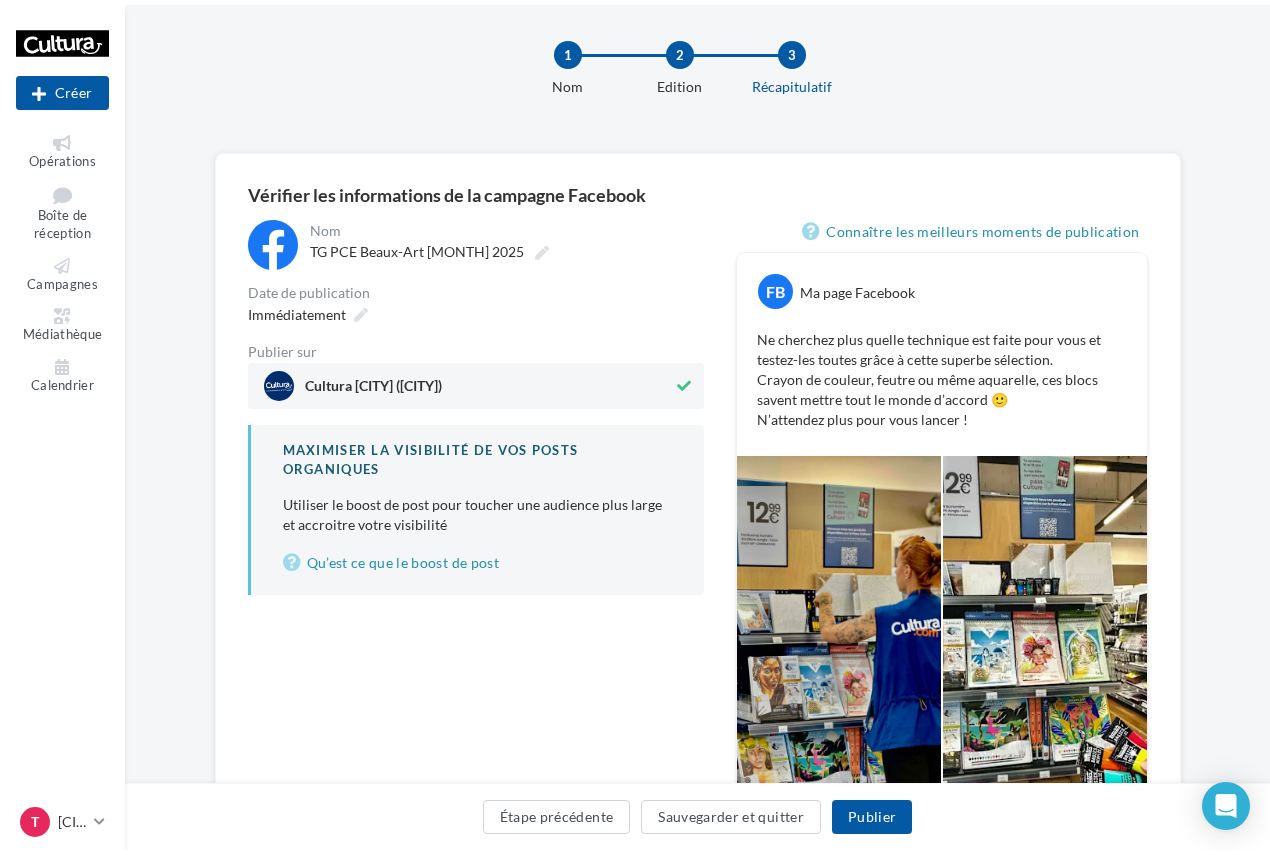scroll, scrollTop: 0, scrollLeft: 0, axis: both 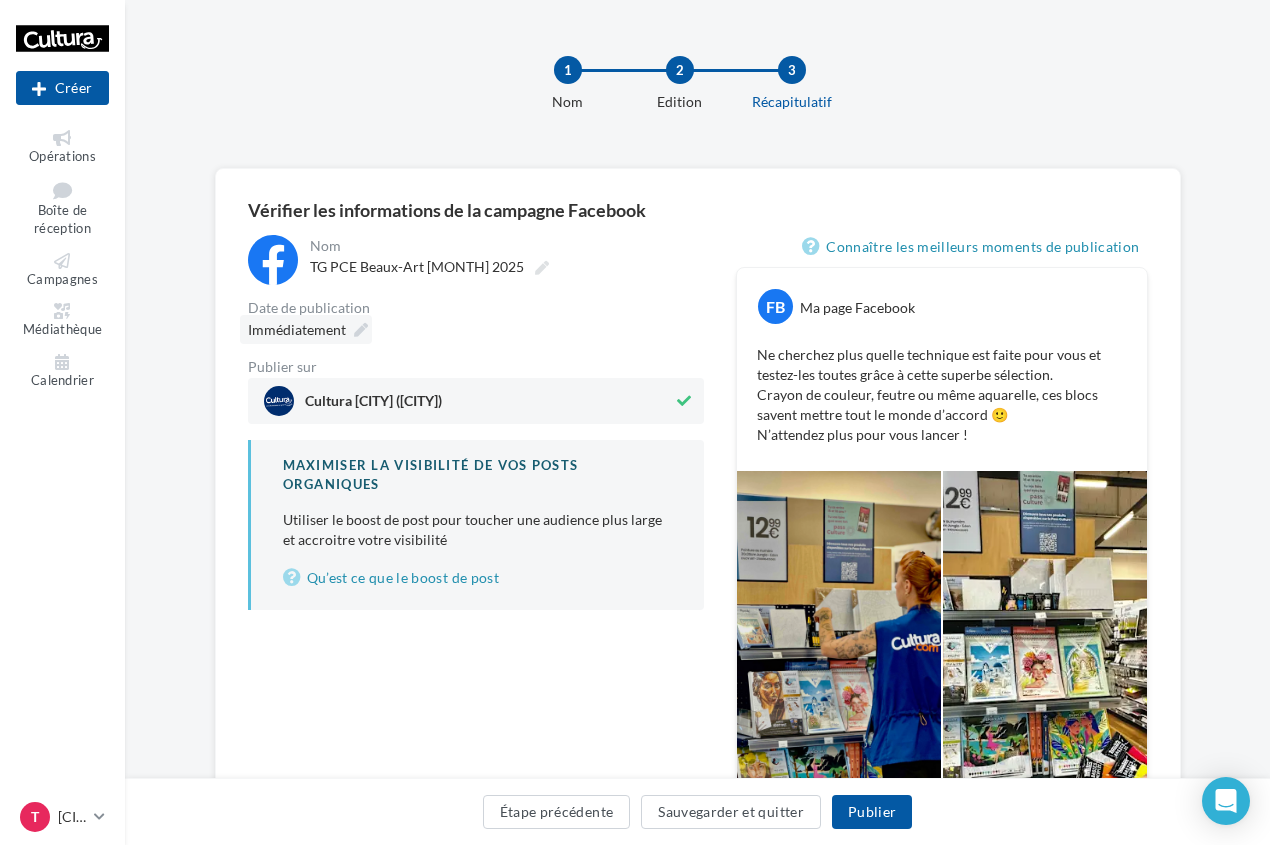 click on "Immédiatement" at bounding box center (297, 329) 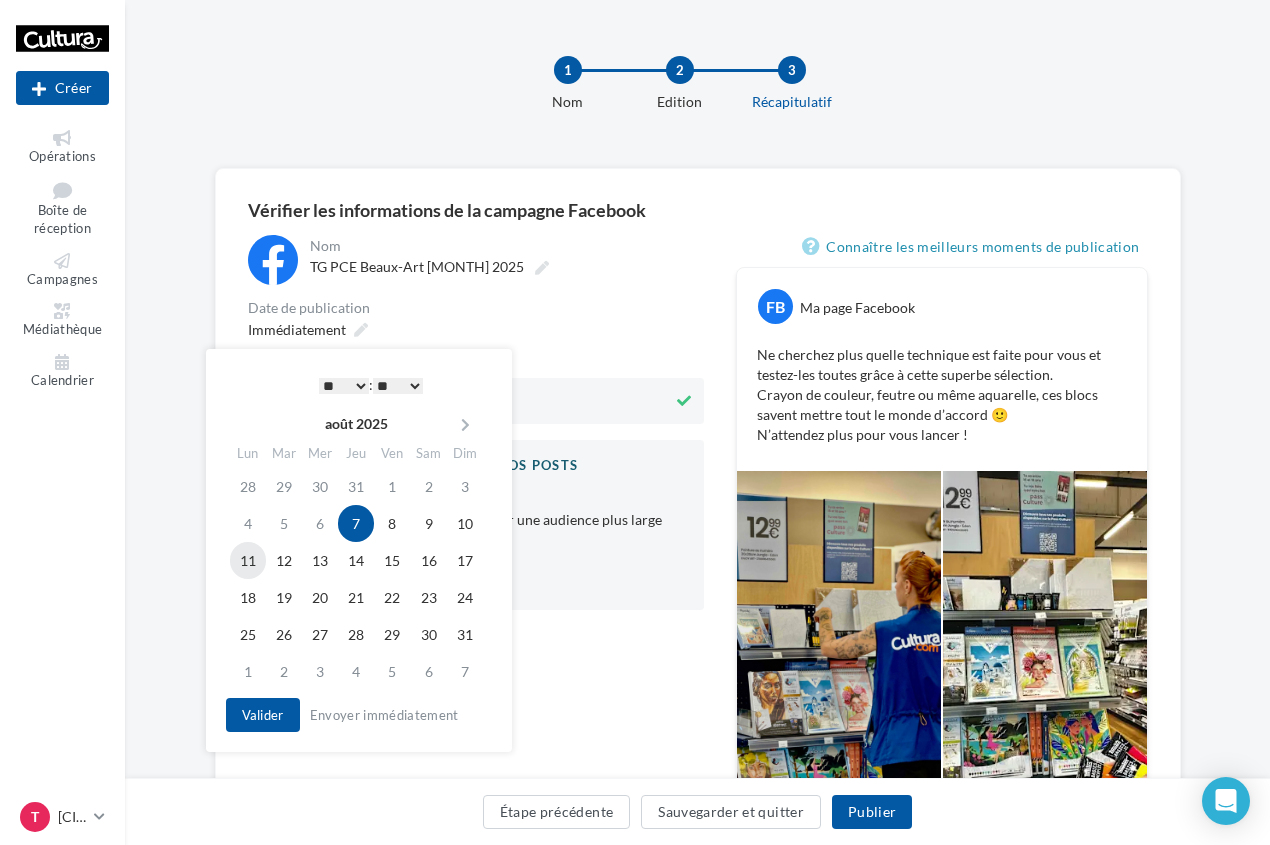 click on "11" at bounding box center [248, 560] 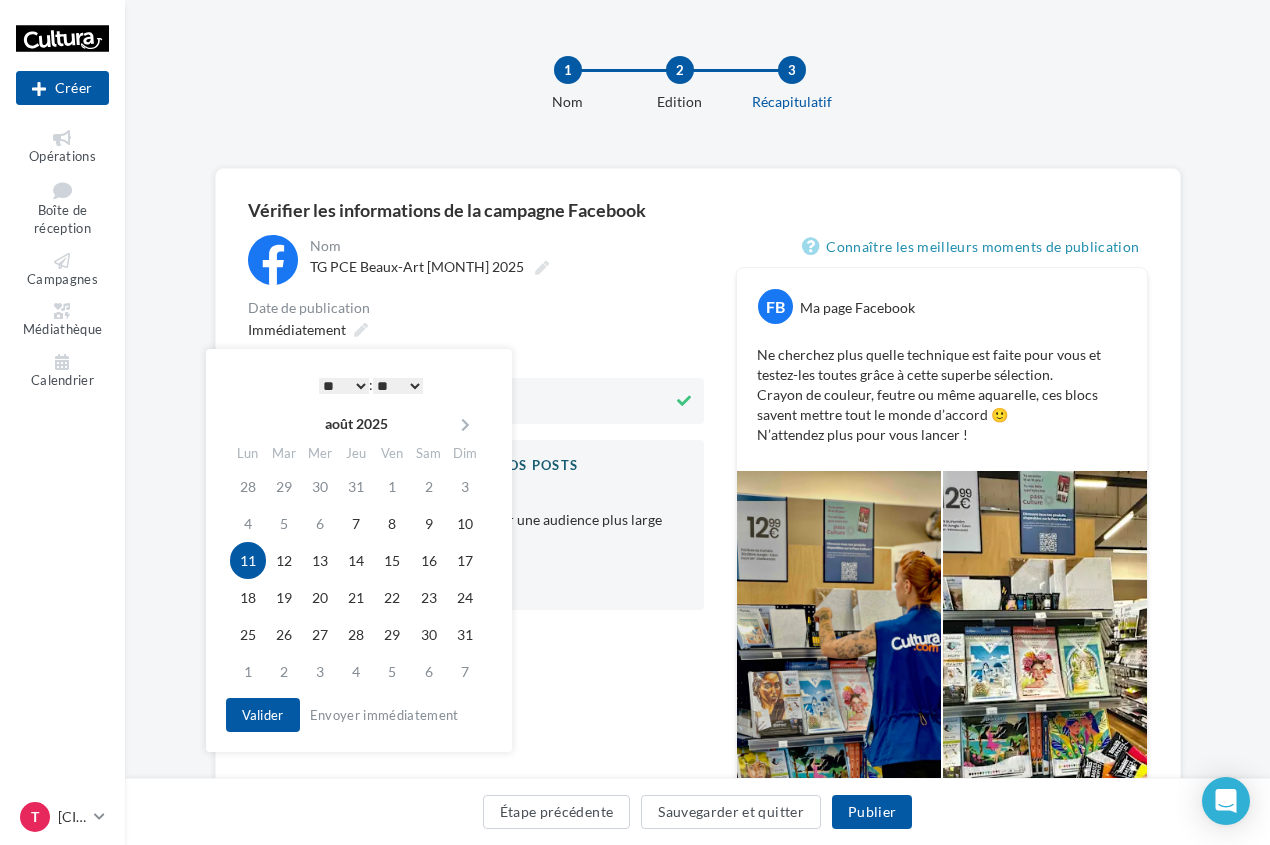 click on "* * * * * * * * * * ** ** ** ** ** ** ** ** ** ** ** ** ** **" at bounding box center (344, 386) 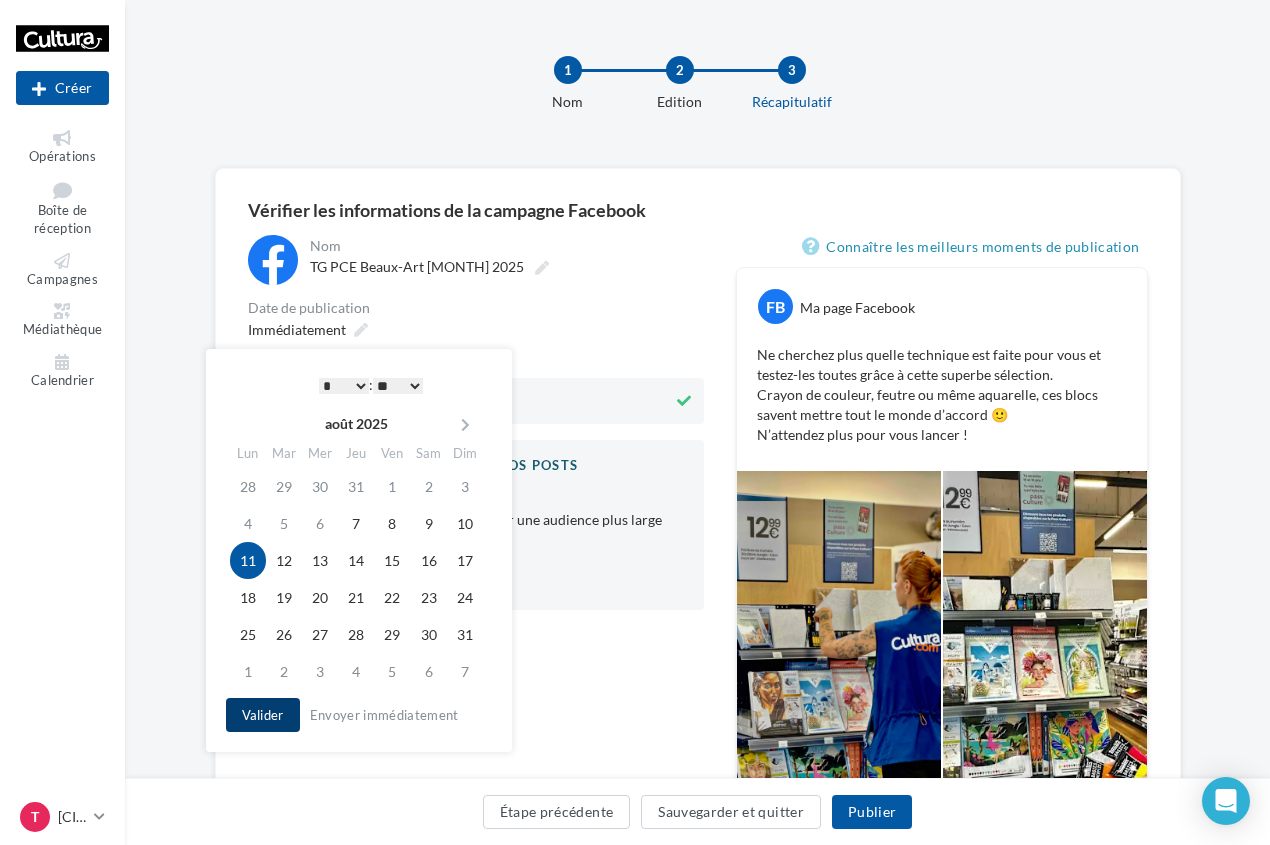 click on "Valider" at bounding box center [263, 715] 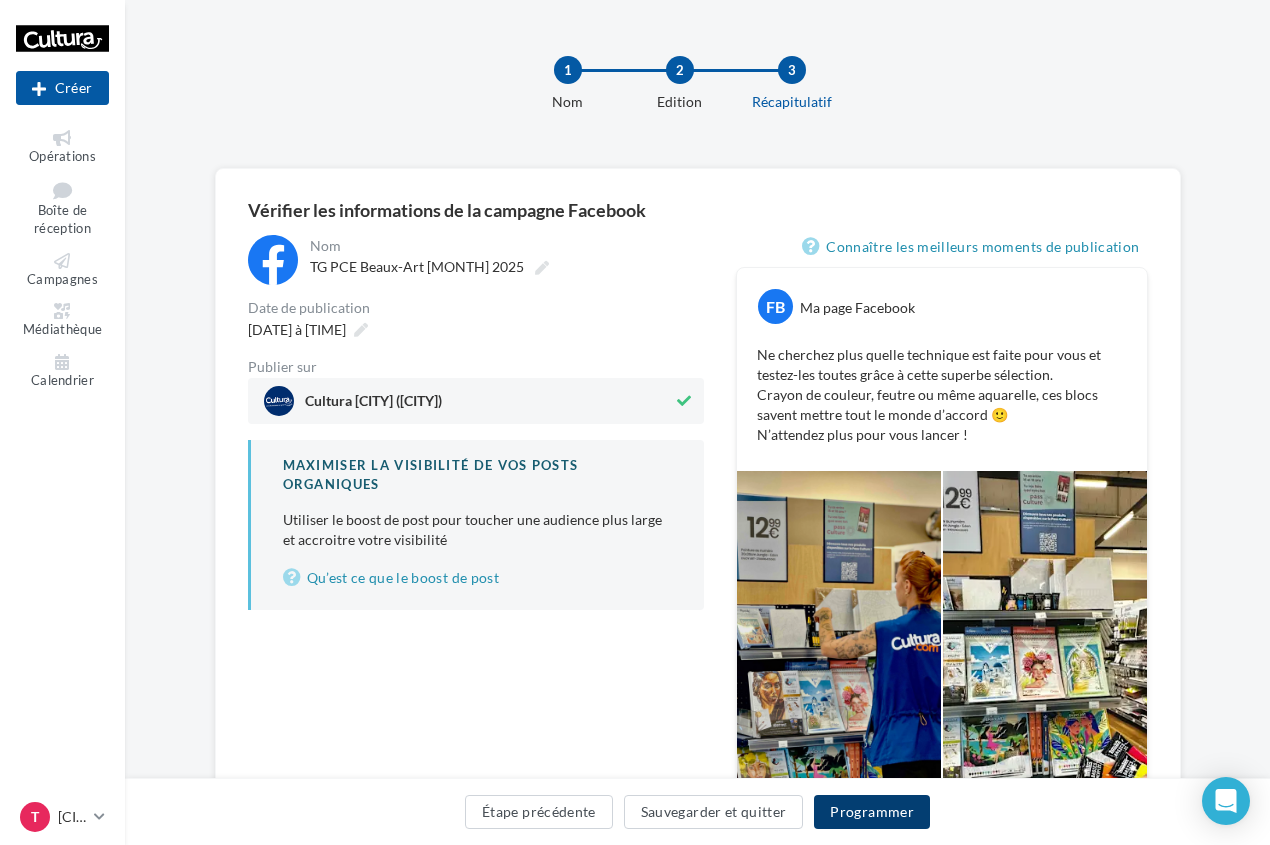 click on "Programmer" at bounding box center (872, 812) 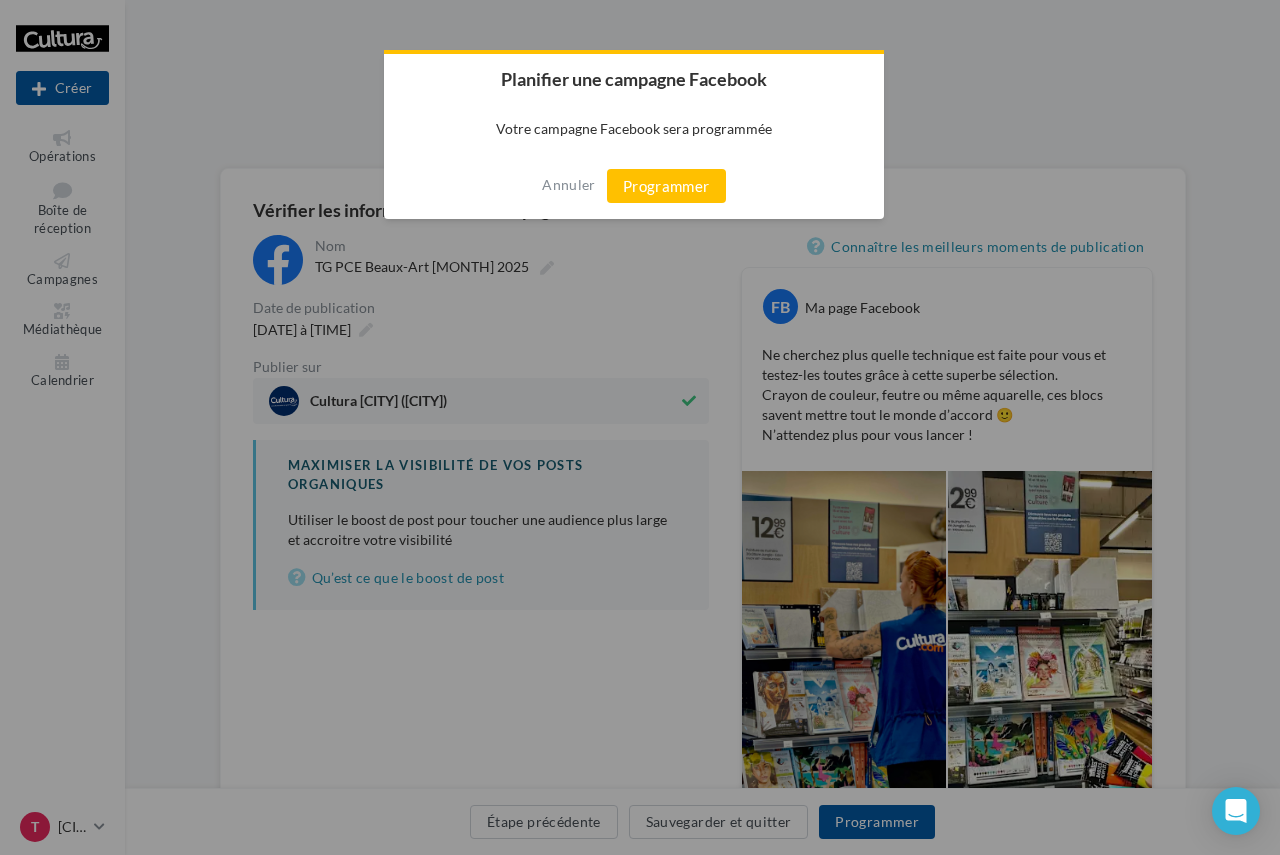 click on "Programmer" at bounding box center (666, 186) 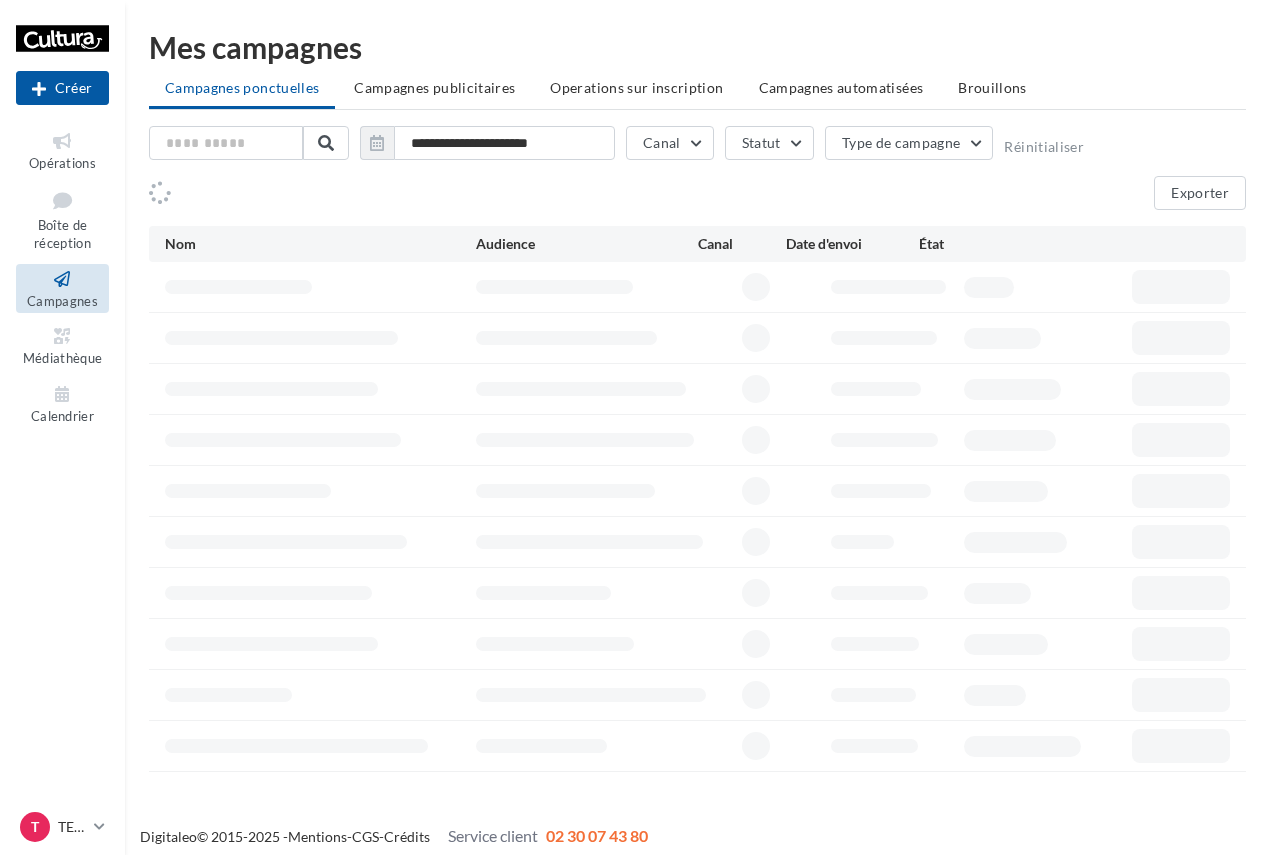scroll, scrollTop: 0, scrollLeft: 0, axis: both 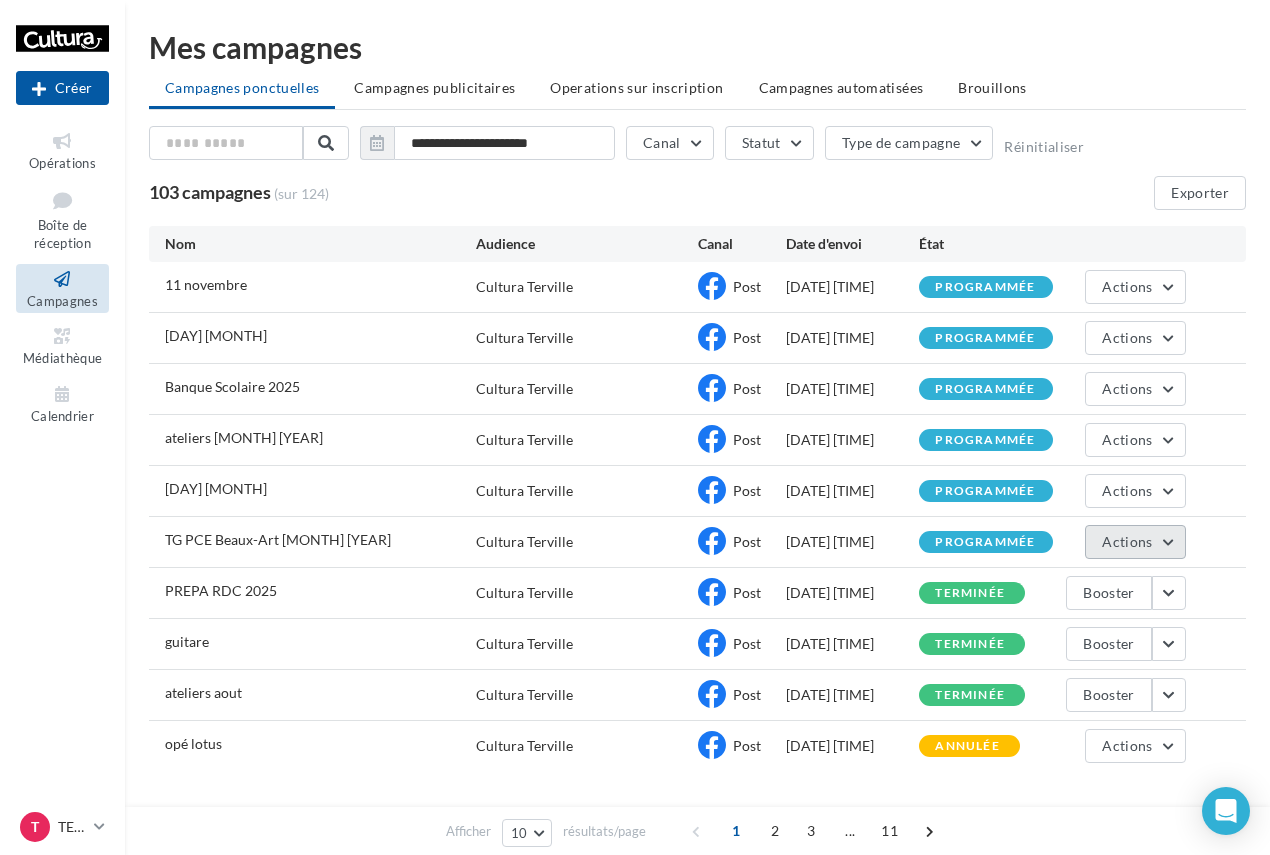 click on "Actions" at bounding box center [1127, 541] 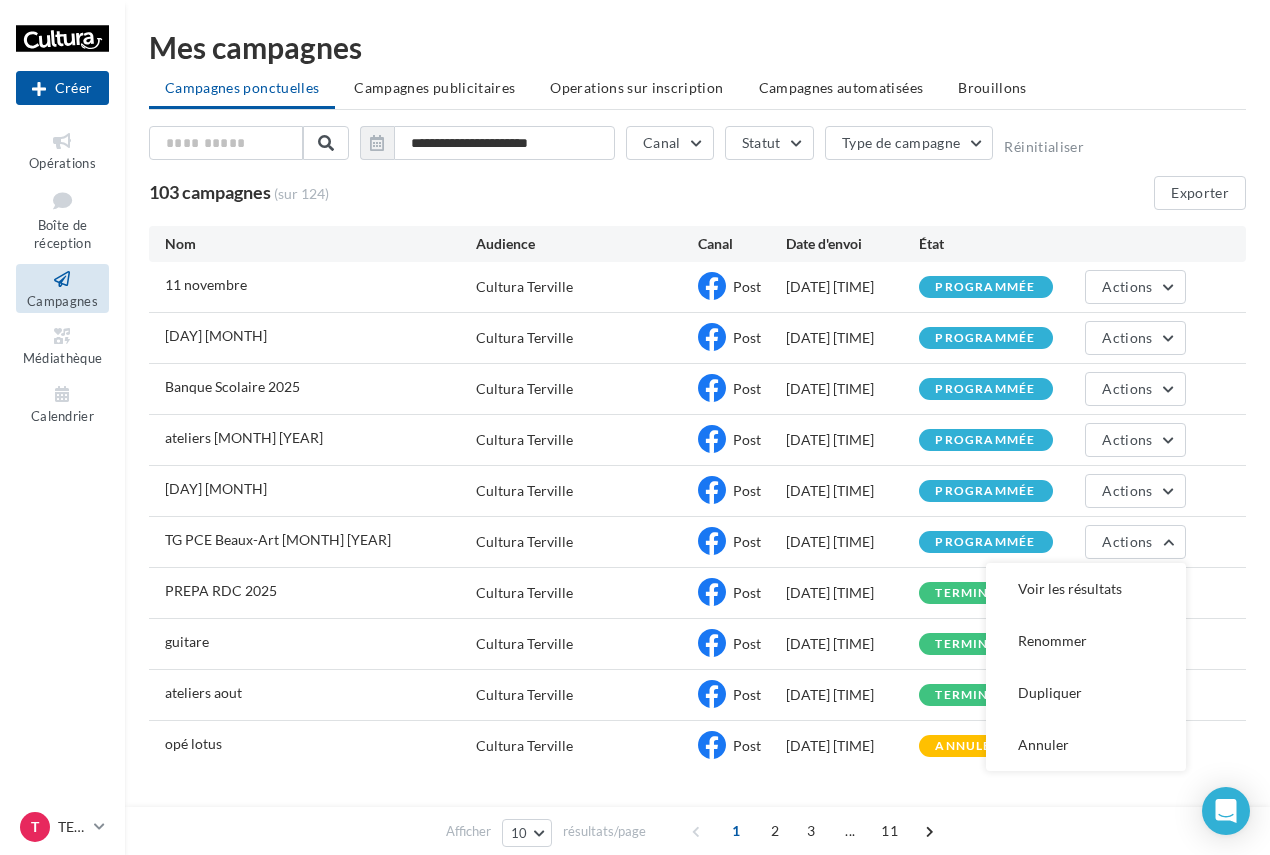 click on "103 campagnes
(sur 124)
Exporter" at bounding box center [697, 193] 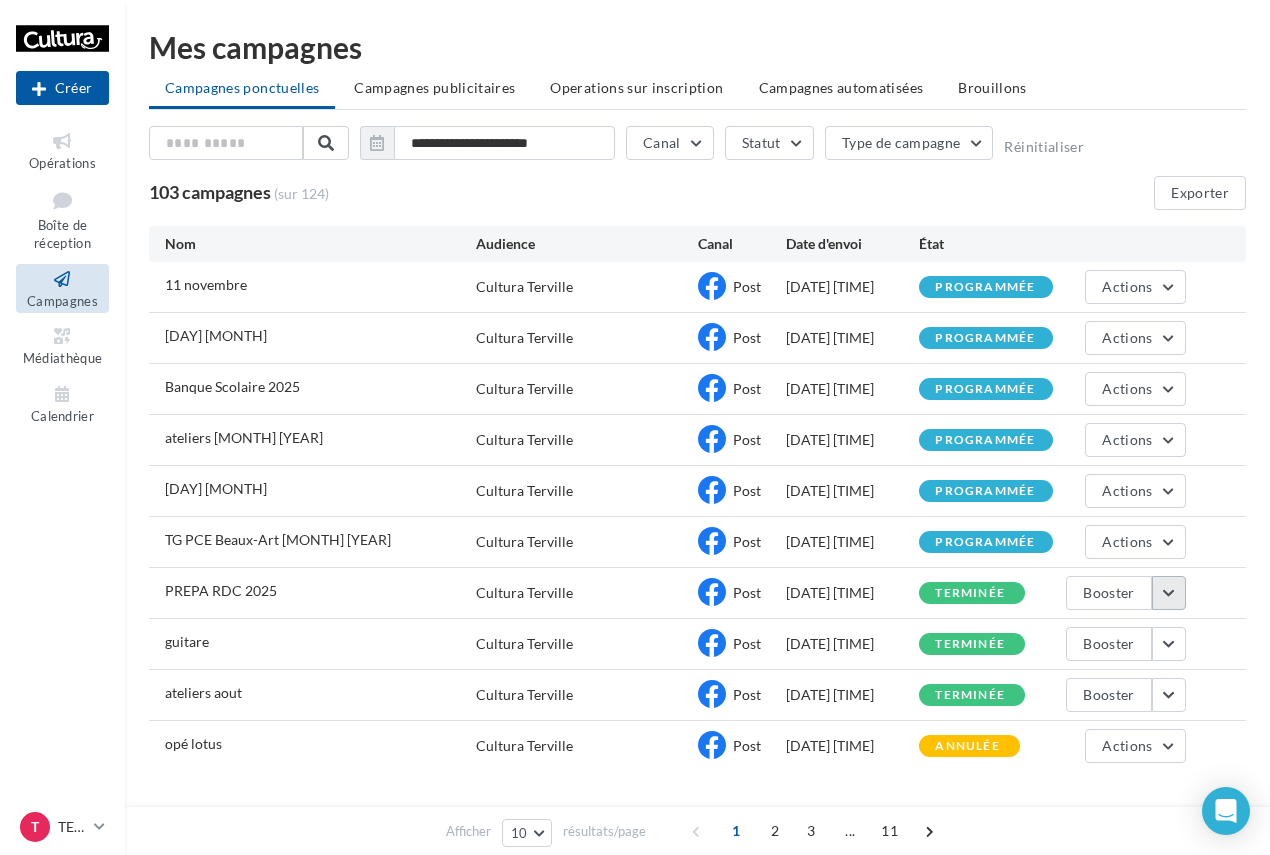 click at bounding box center [1169, 593] 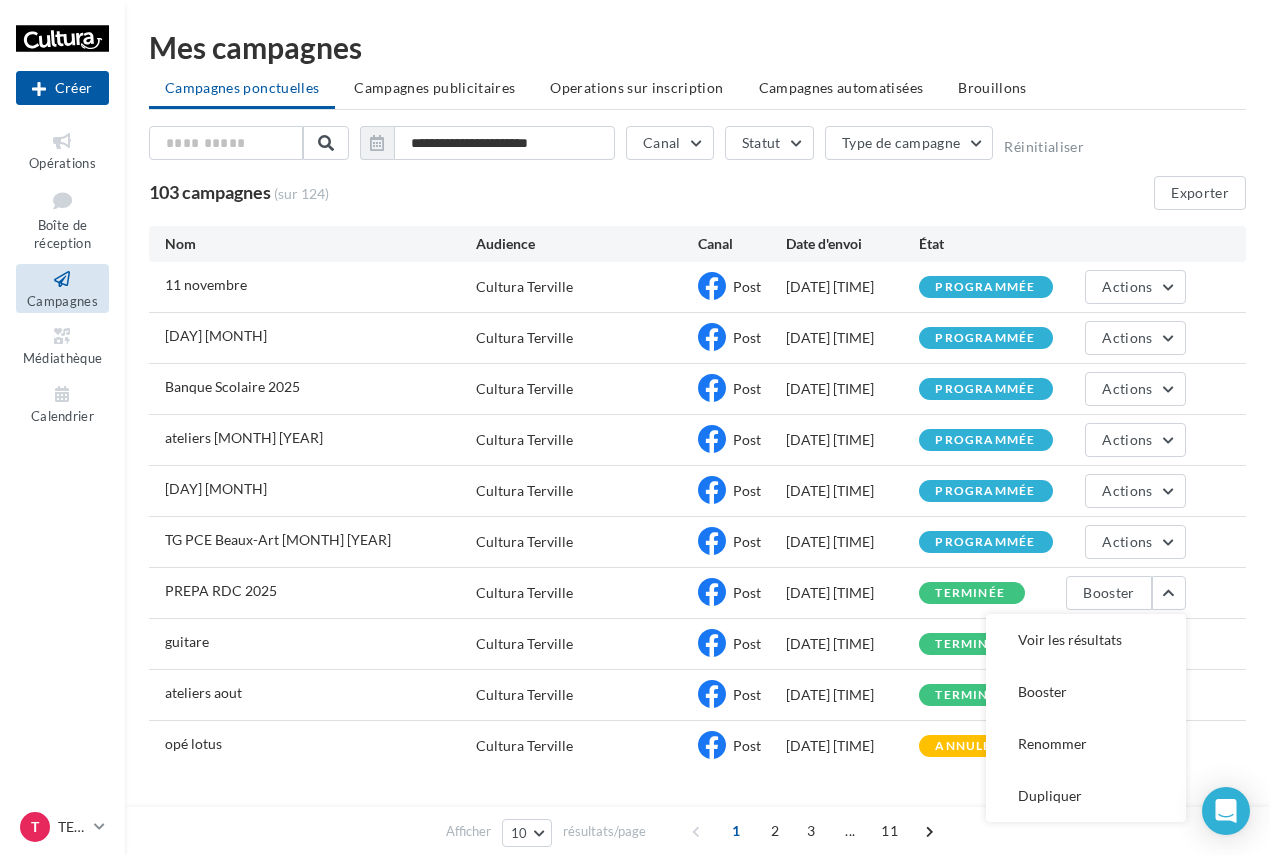 click on "Mes campagnes" at bounding box center (697, 47) 